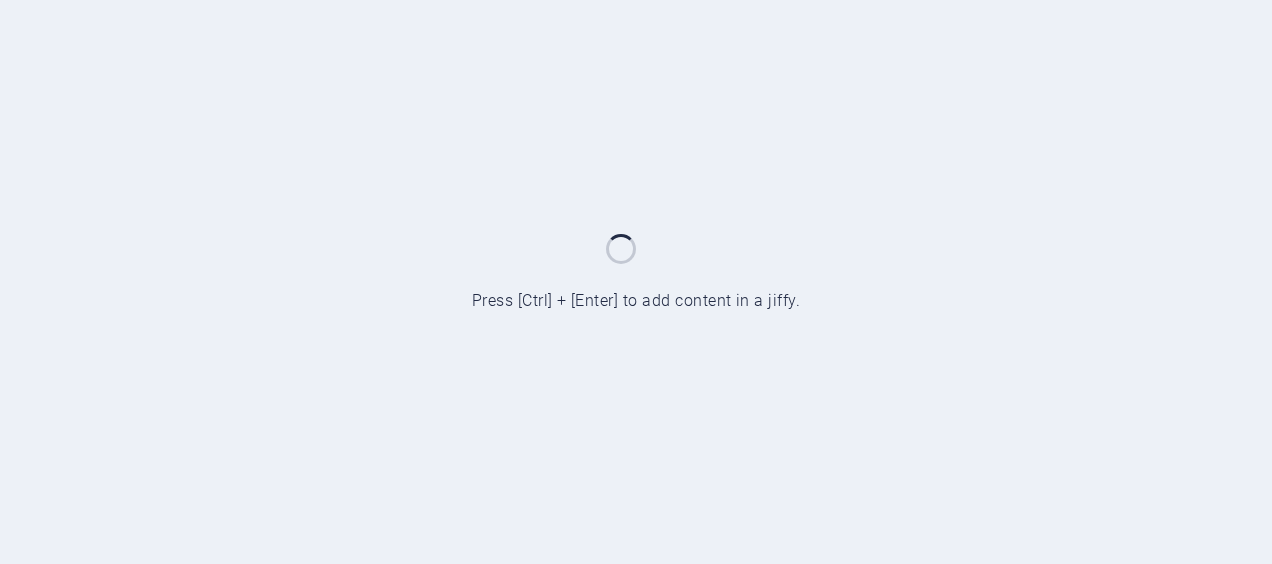 scroll, scrollTop: 0, scrollLeft: 0, axis: both 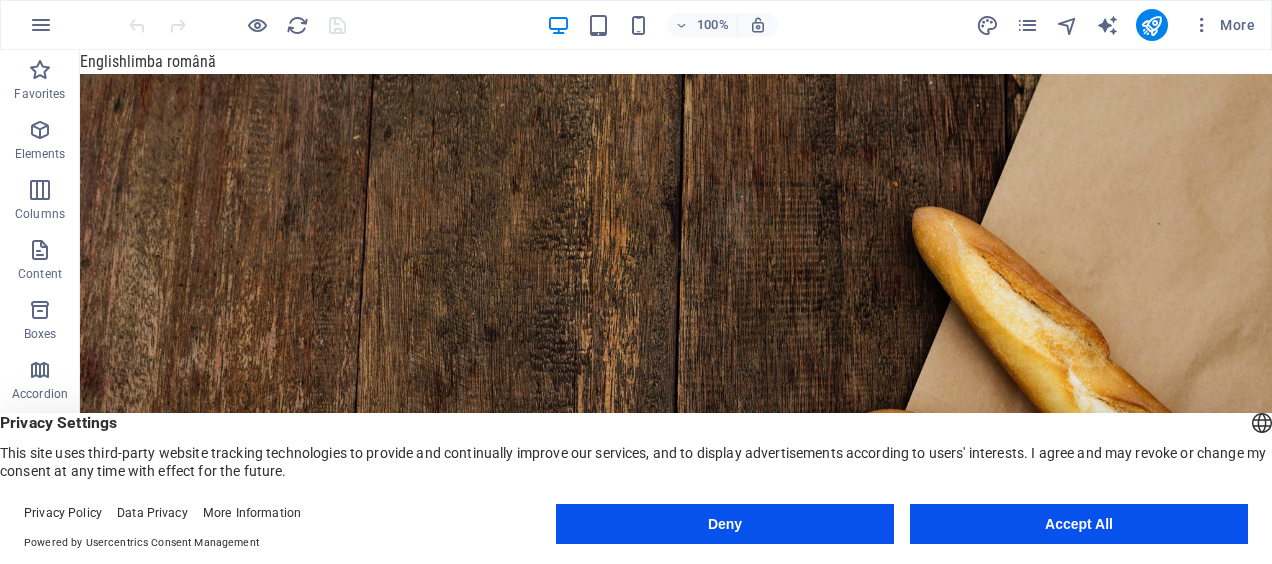 click on "Accept All" at bounding box center [1079, 524] 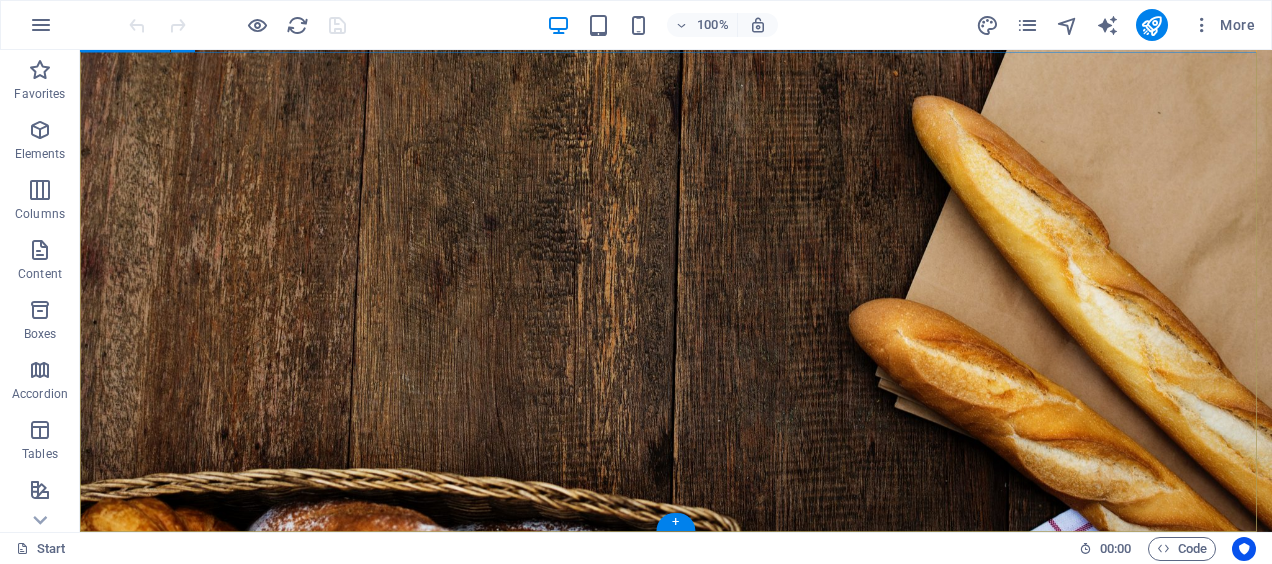 scroll, scrollTop: 0, scrollLeft: 0, axis: both 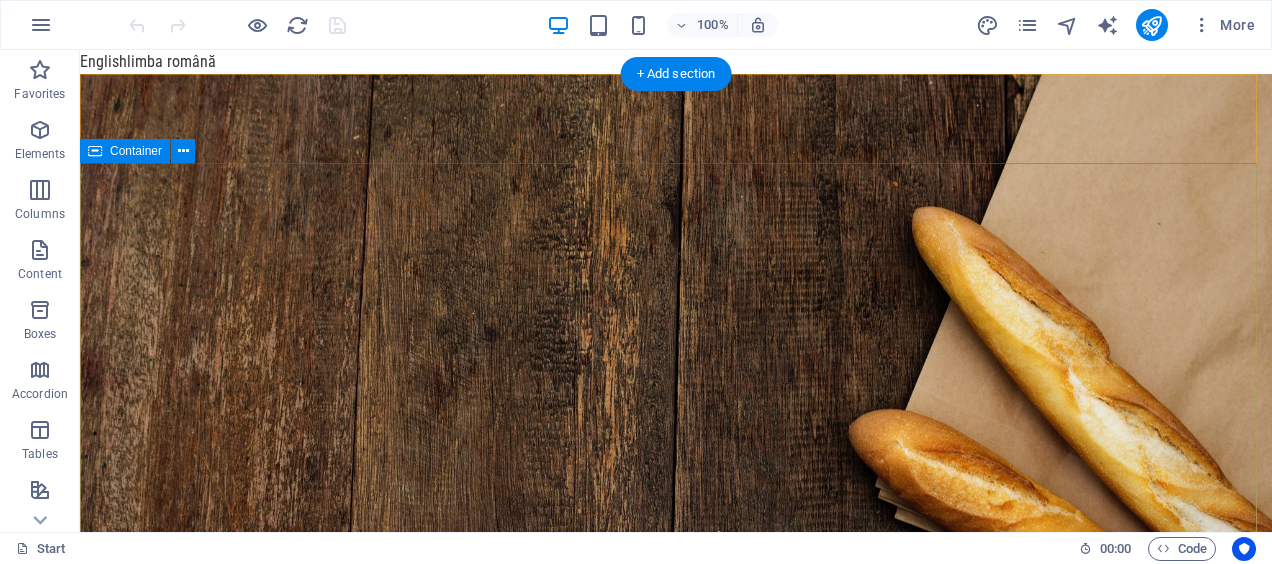 click on "kinthaifood.ro" at bounding box center [676, 972] 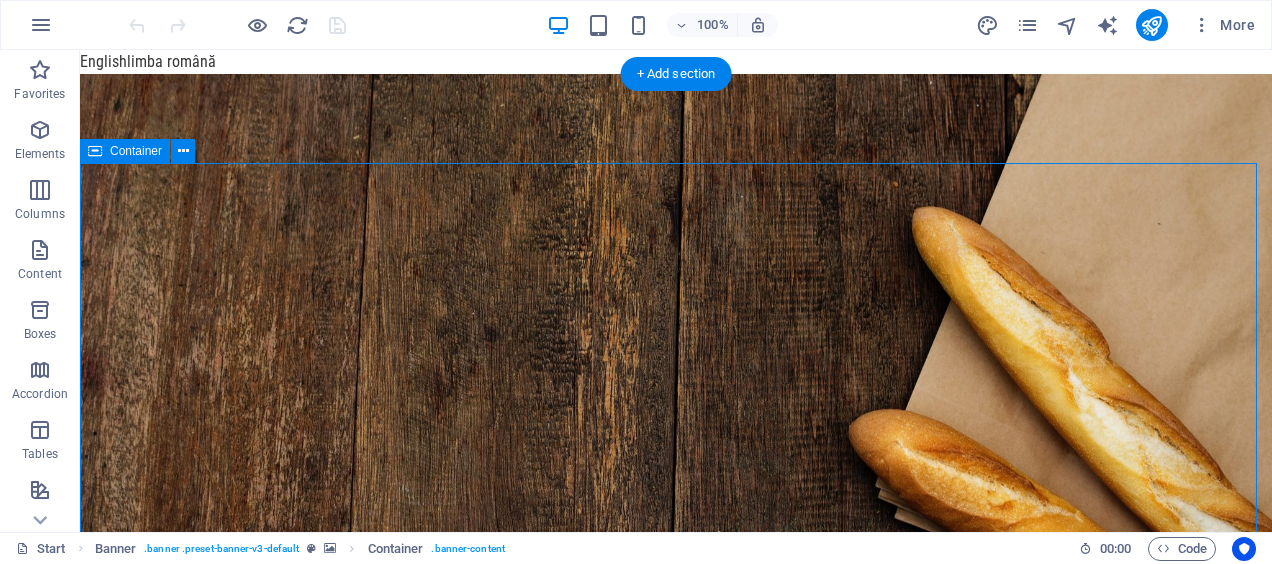click on "kinthaifood.ro" at bounding box center (676, 972) 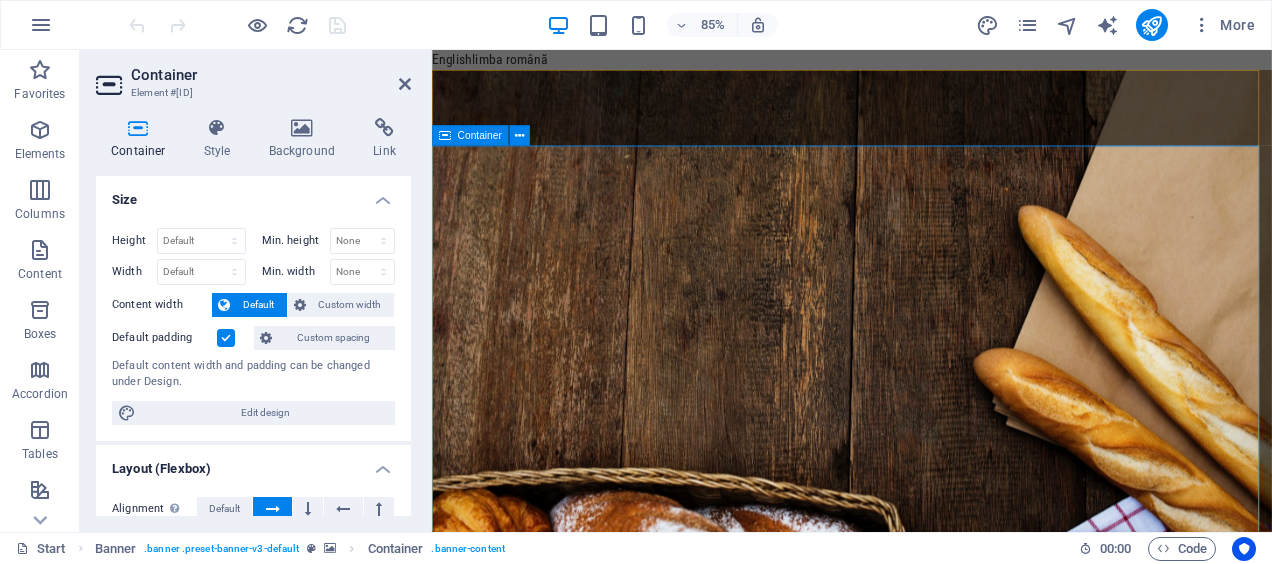 click on "kinthaifood.ro" at bounding box center (926, 972) 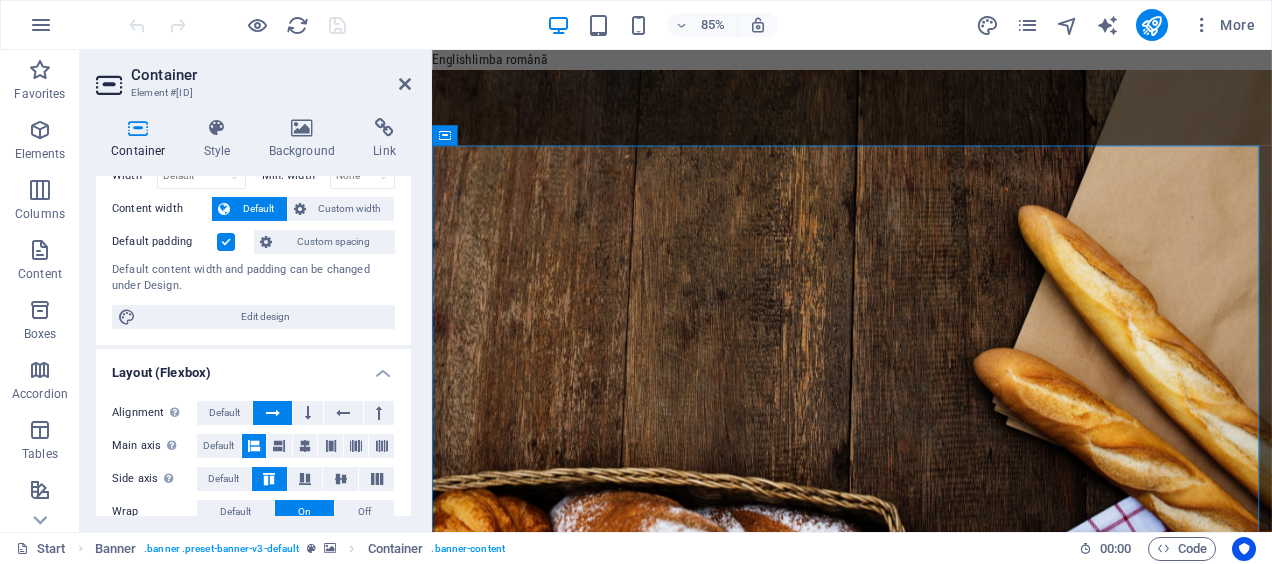 scroll, scrollTop: 0, scrollLeft: 0, axis: both 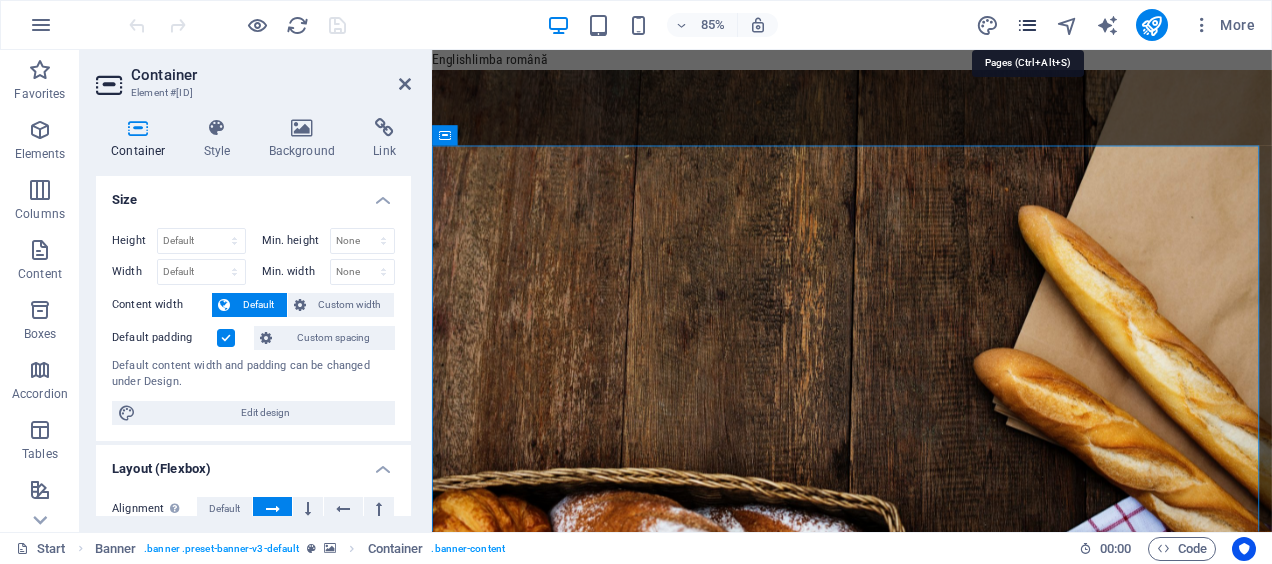 click at bounding box center [1027, 25] 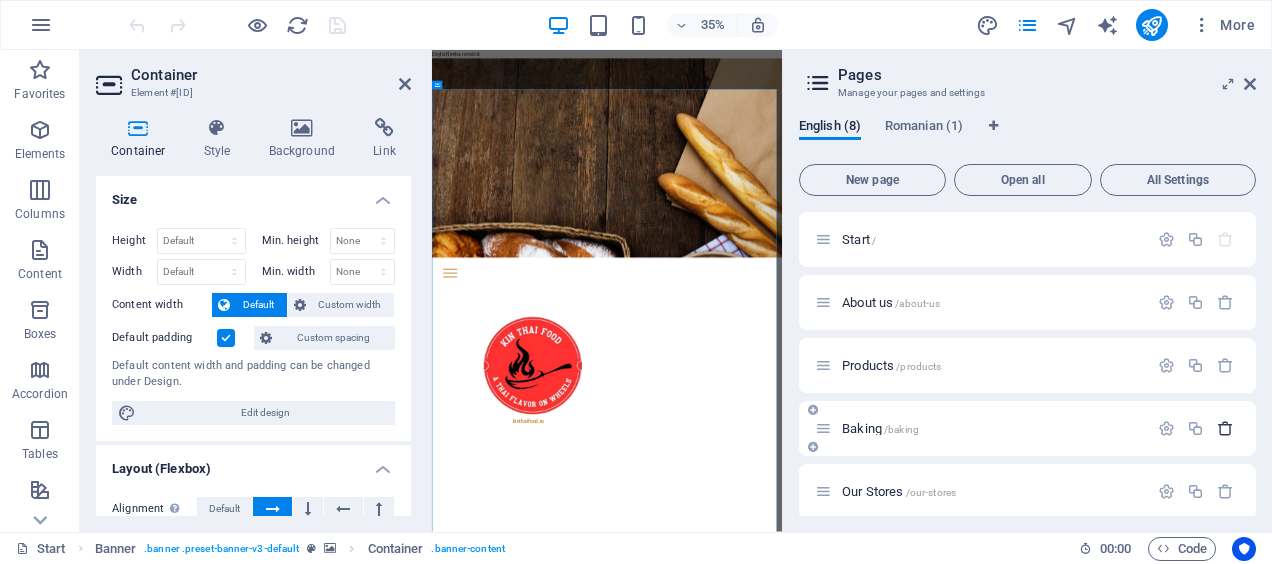 click at bounding box center (1225, 428) 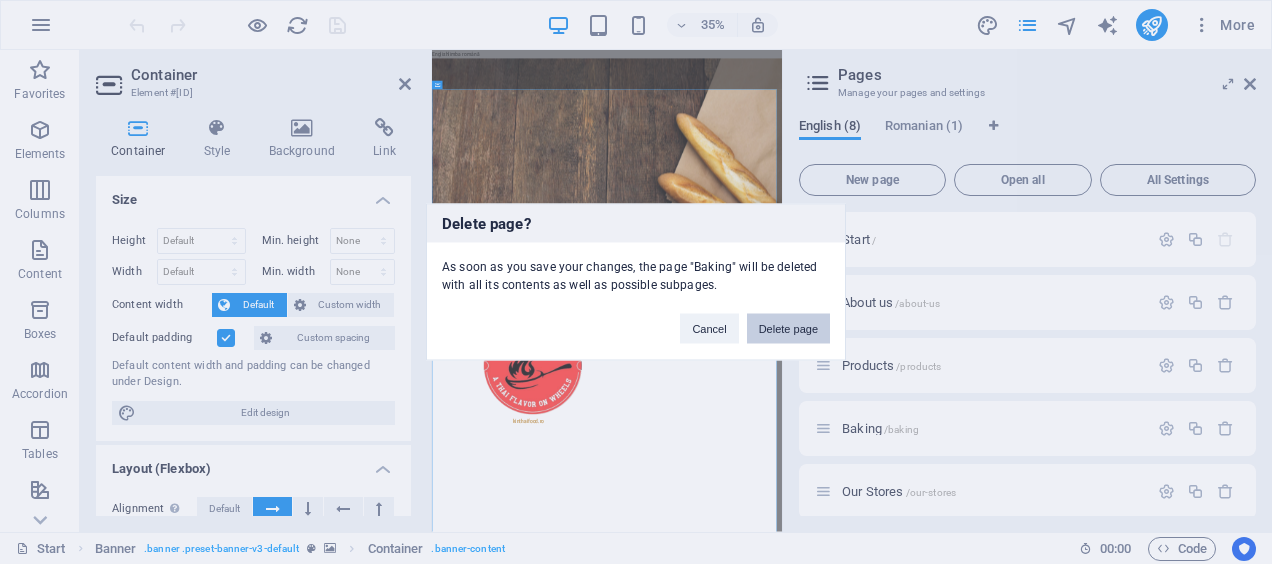 click on "Delete page" at bounding box center (788, 329) 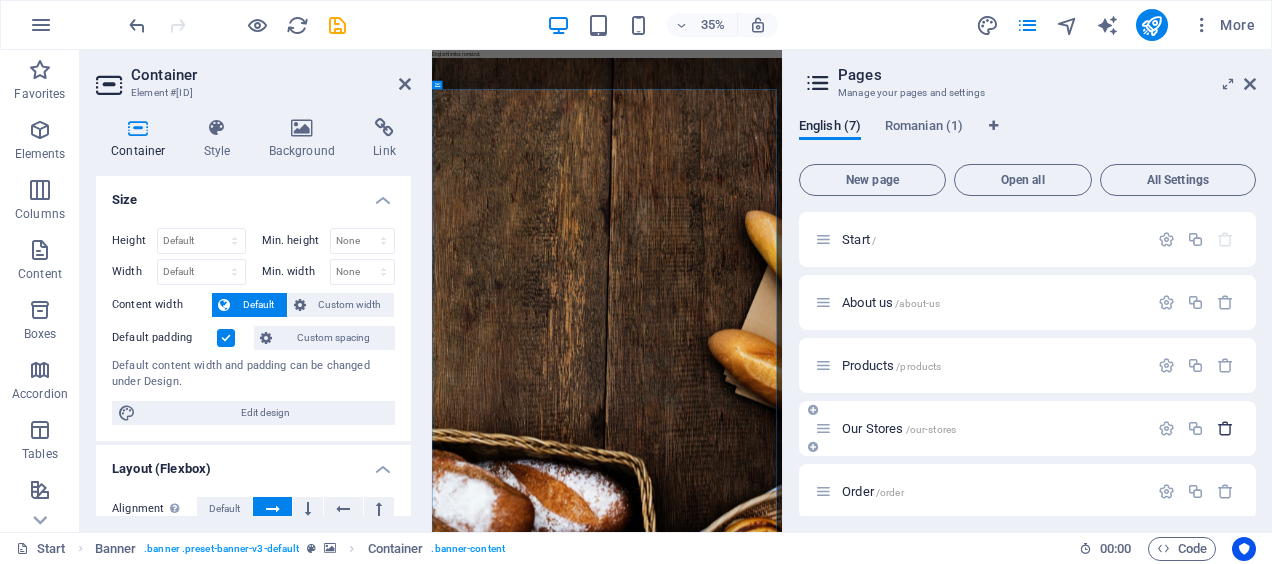 click at bounding box center (1225, 428) 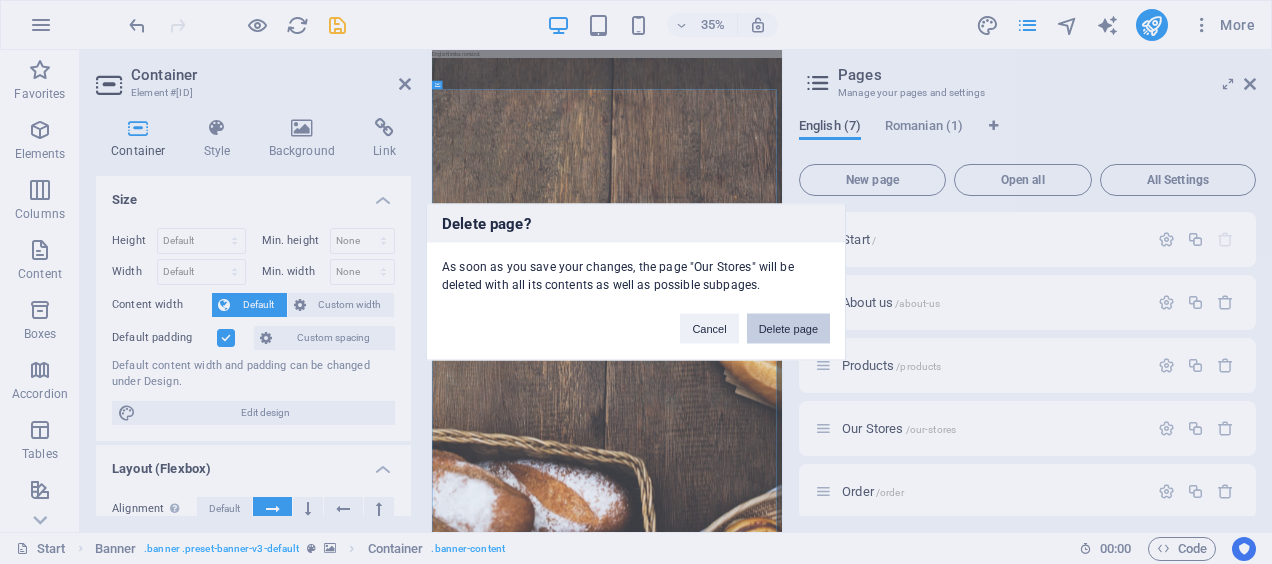 click on "Delete page" at bounding box center (788, 329) 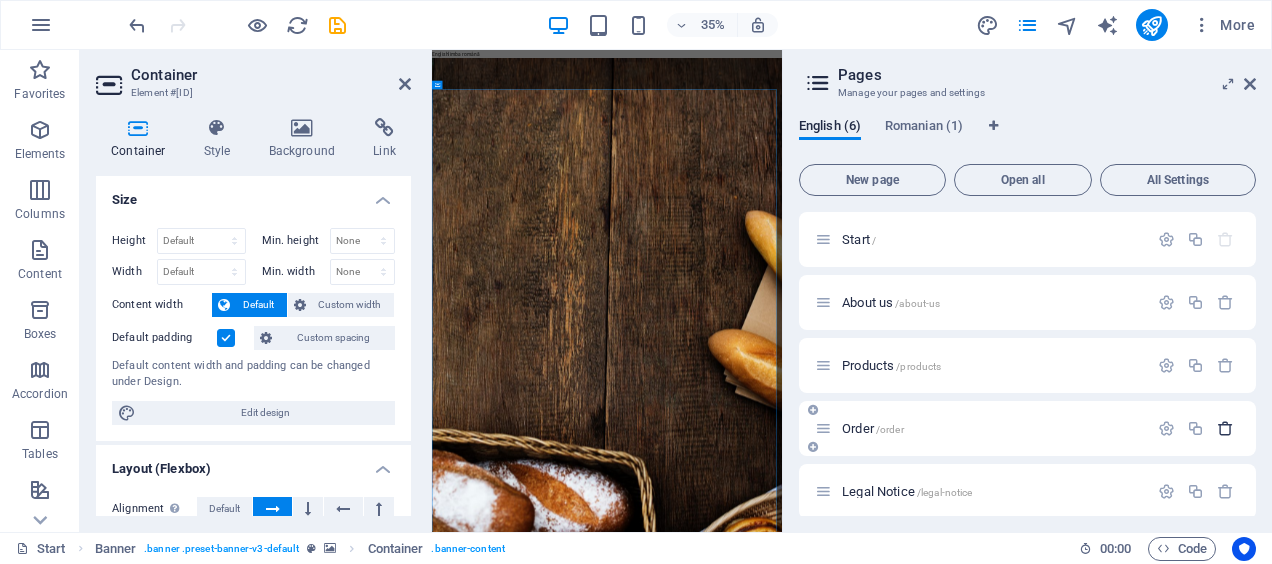 click at bounding box center [1225, 428] 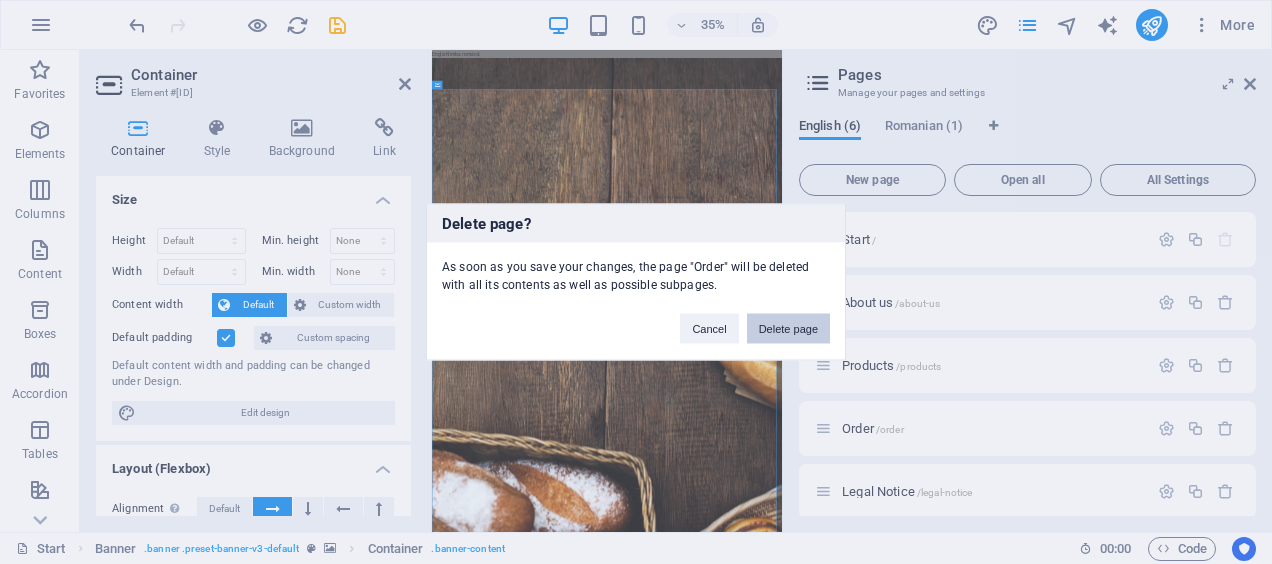 click on "Delete page" at bounding box center (788, 329) 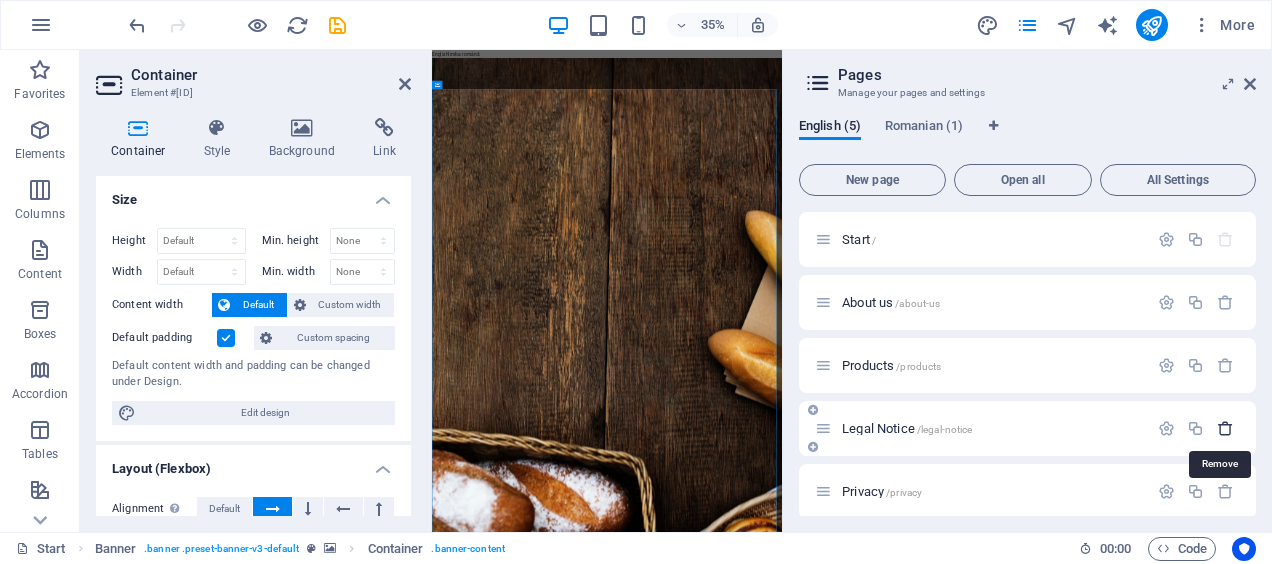 click at bounding box center [1225, 428] 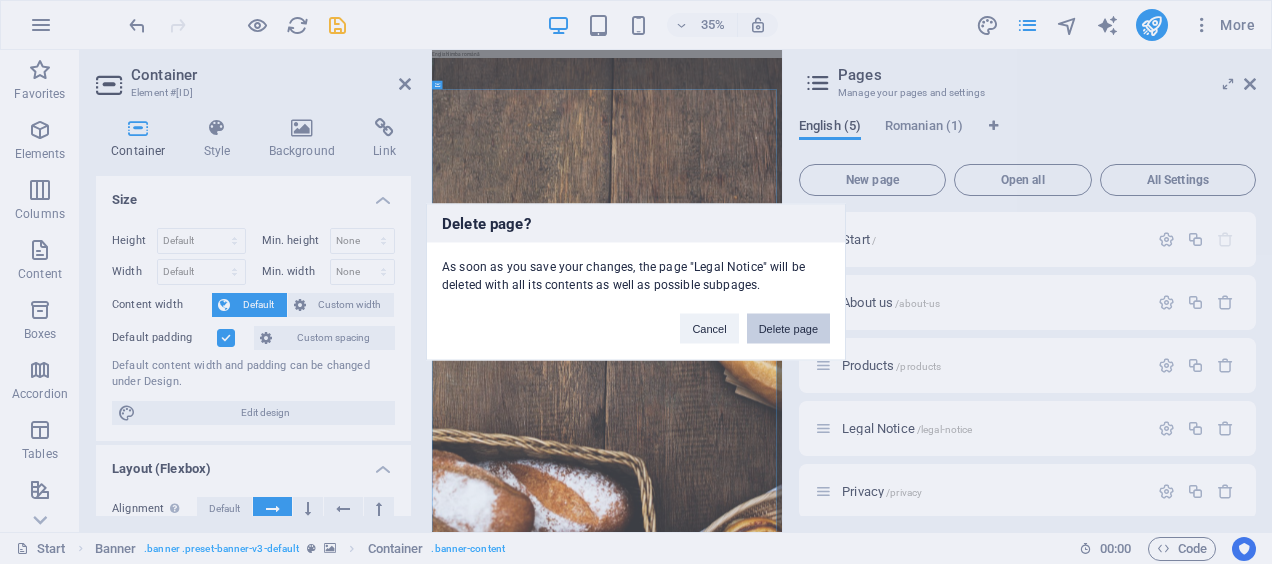 click on "Delete page" at bounding box center (788, 329) 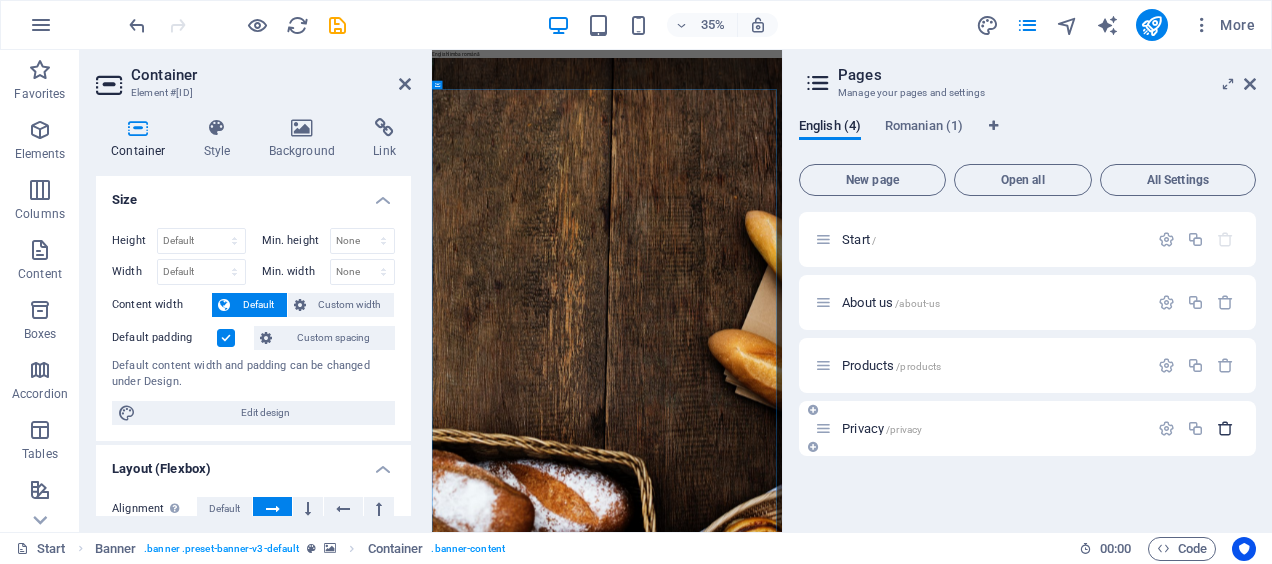 click at bounding box center (1225, 428) 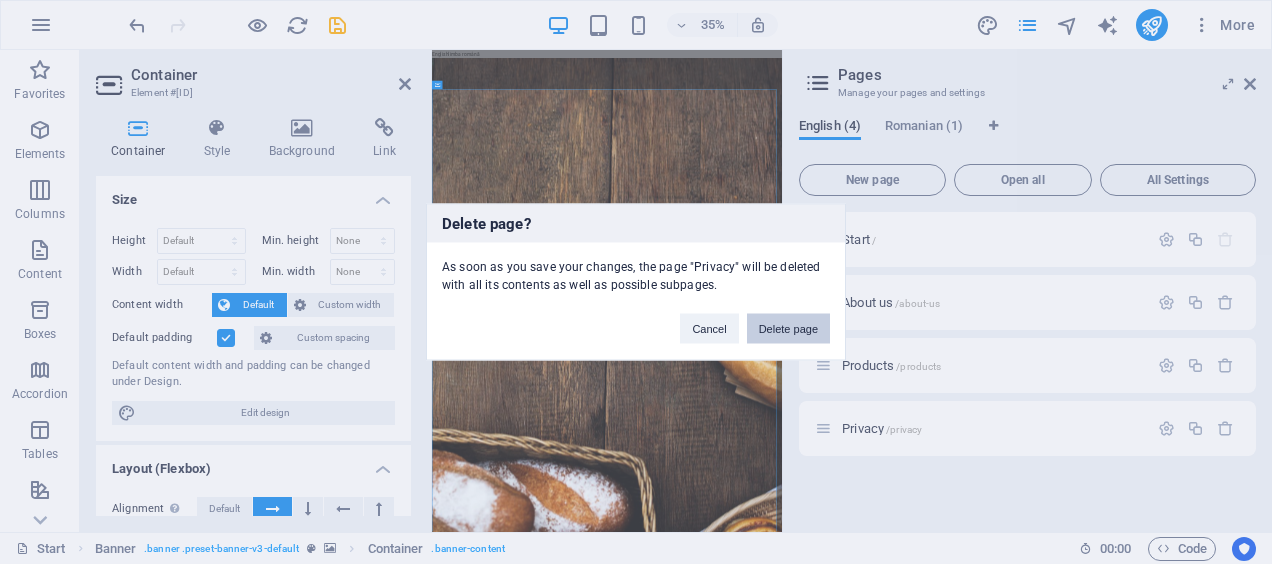 click on "Delete page" at bounding box center (788, 329) 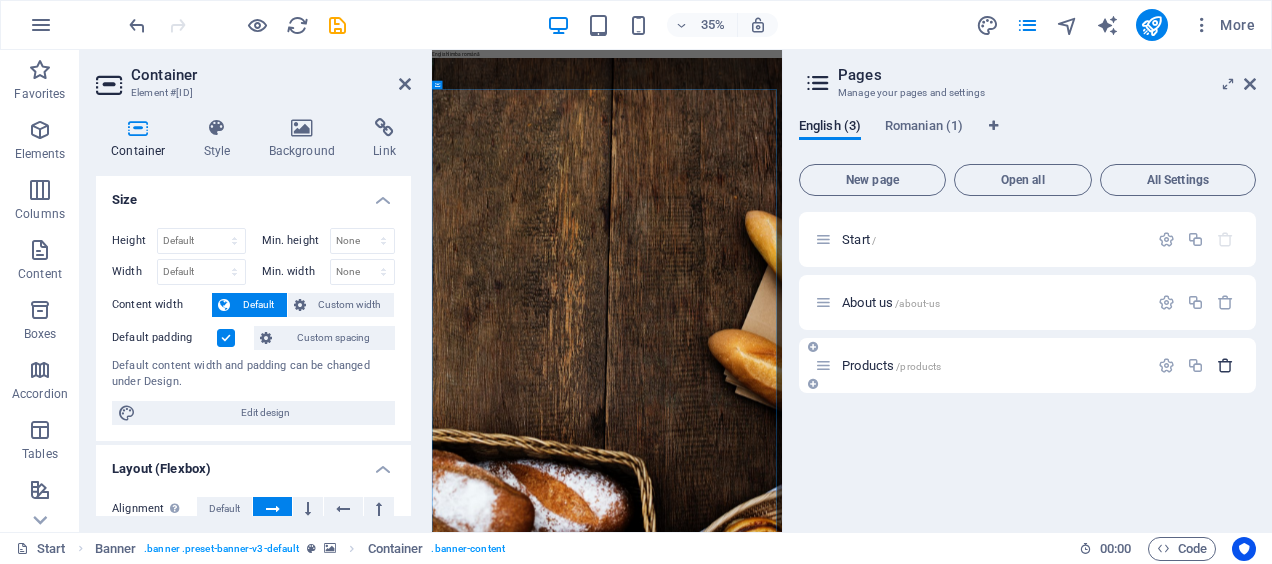 click at bounding box center [1225, 365] 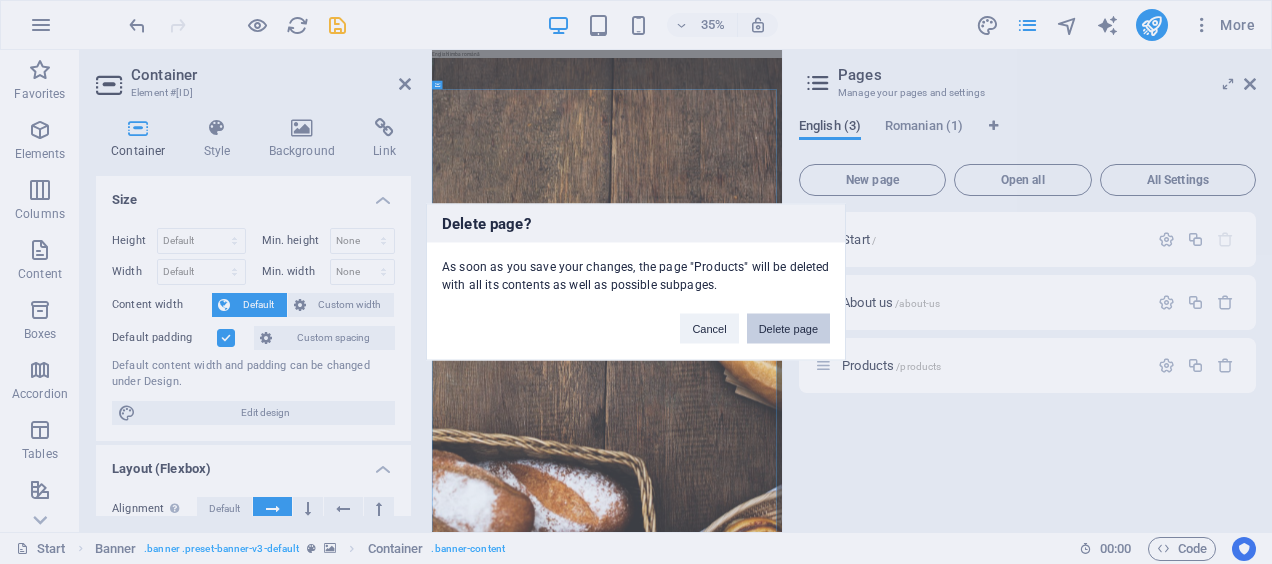 click on "Delete page" at bounding box center [788, 329] 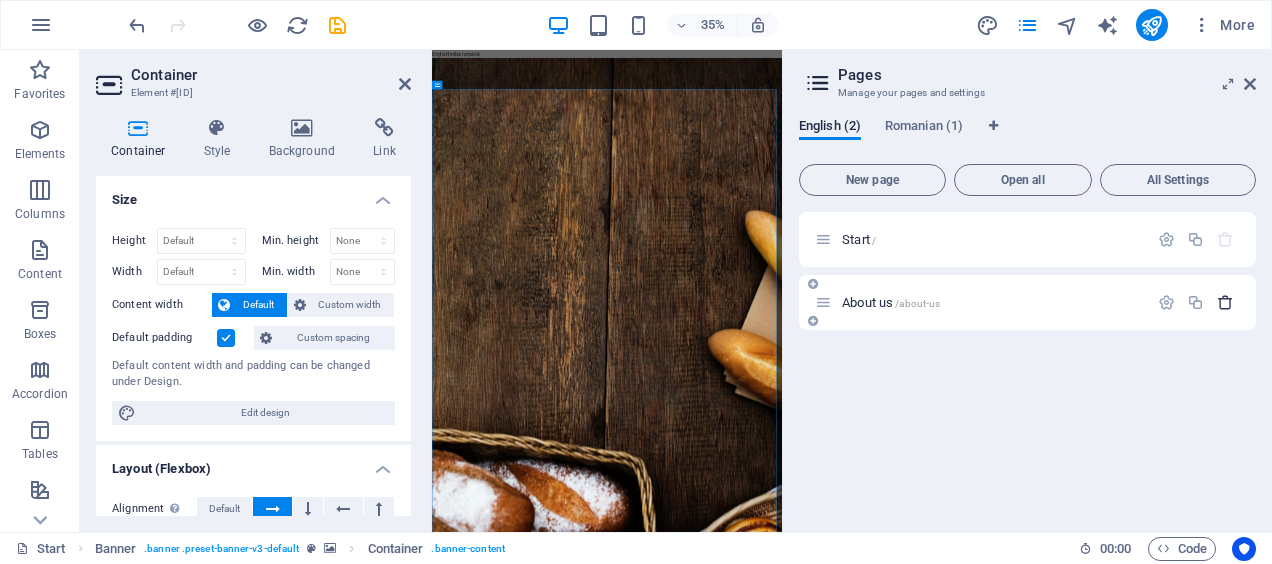 click at bounding box center [1225, 302] 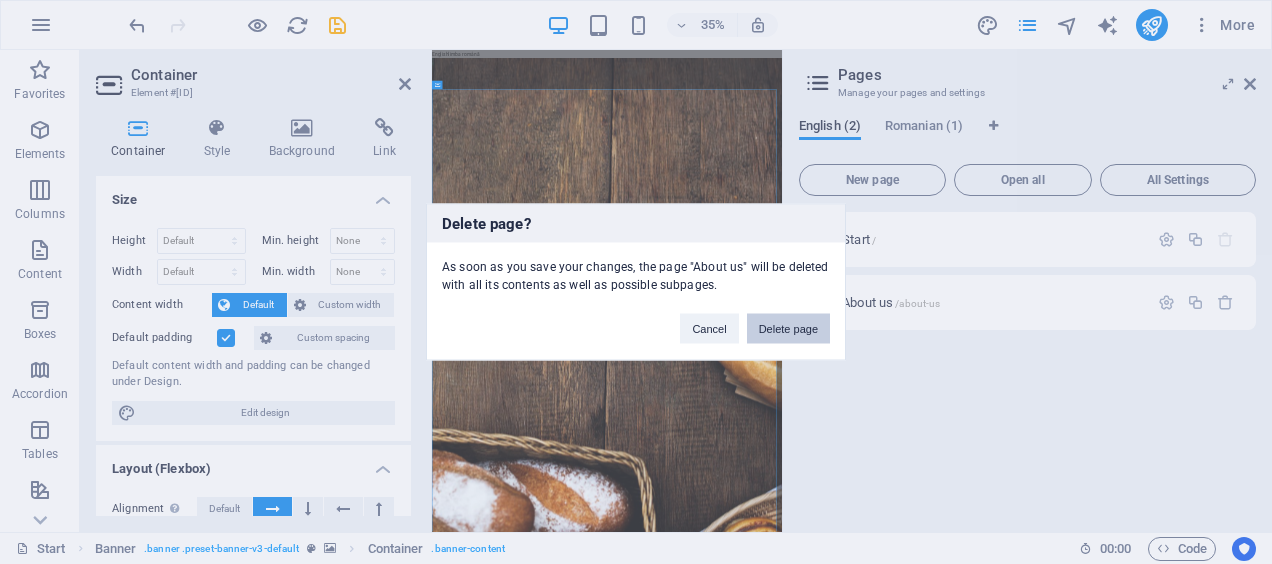 click on "Delete page" at bounding box center (788, 329) 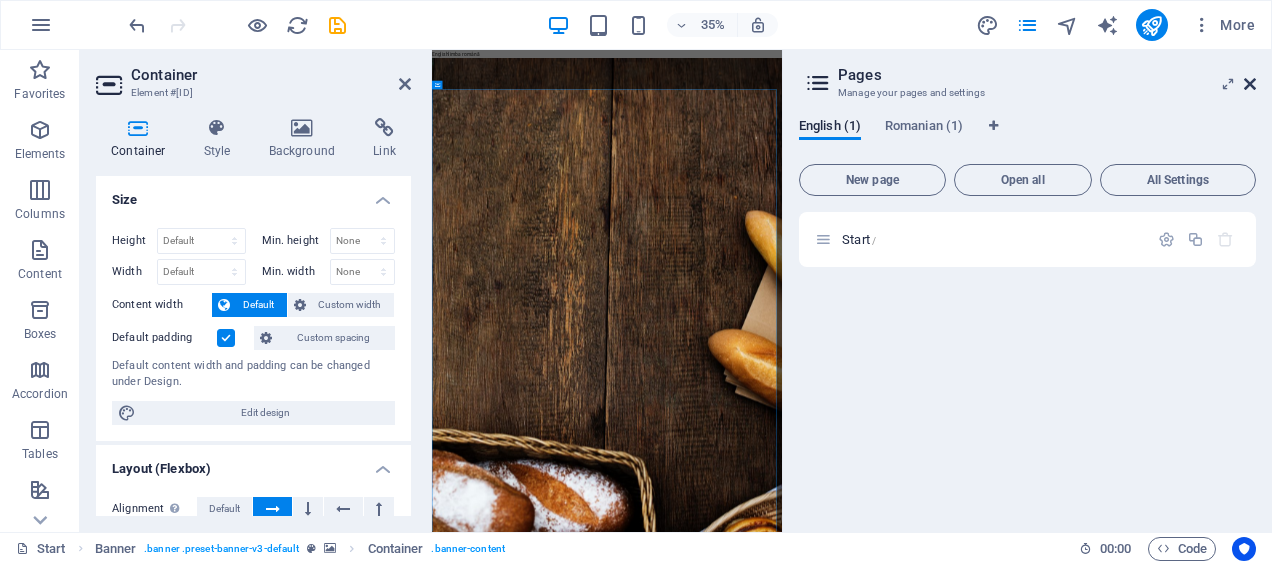 click at bounding box center [1250, 84] 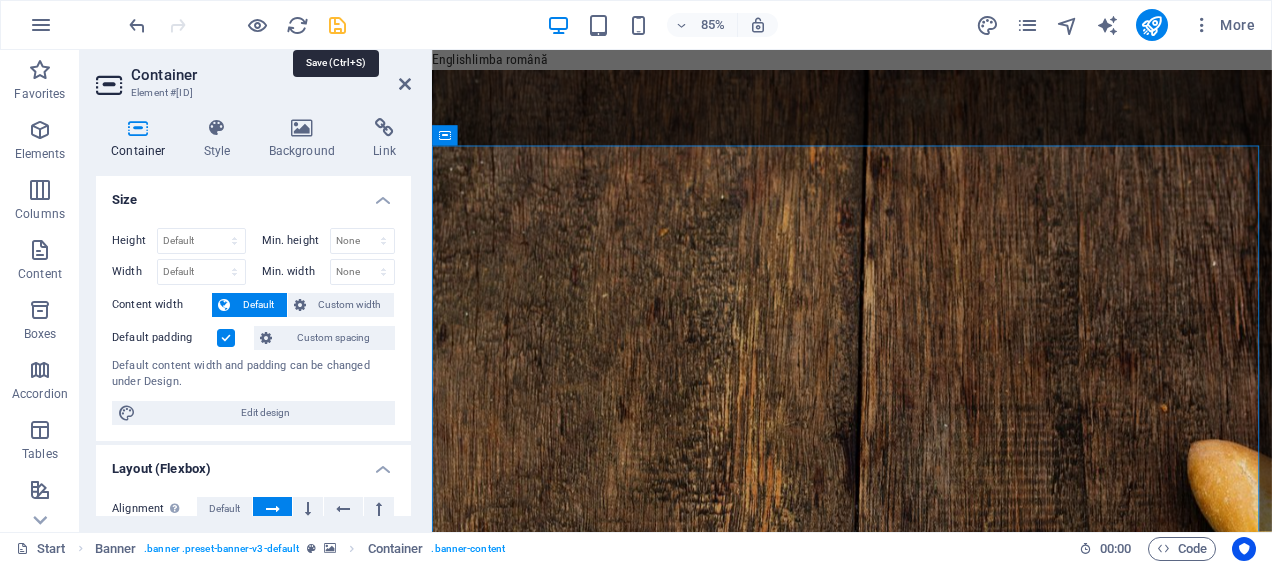 click at bounding box center (337, 25) 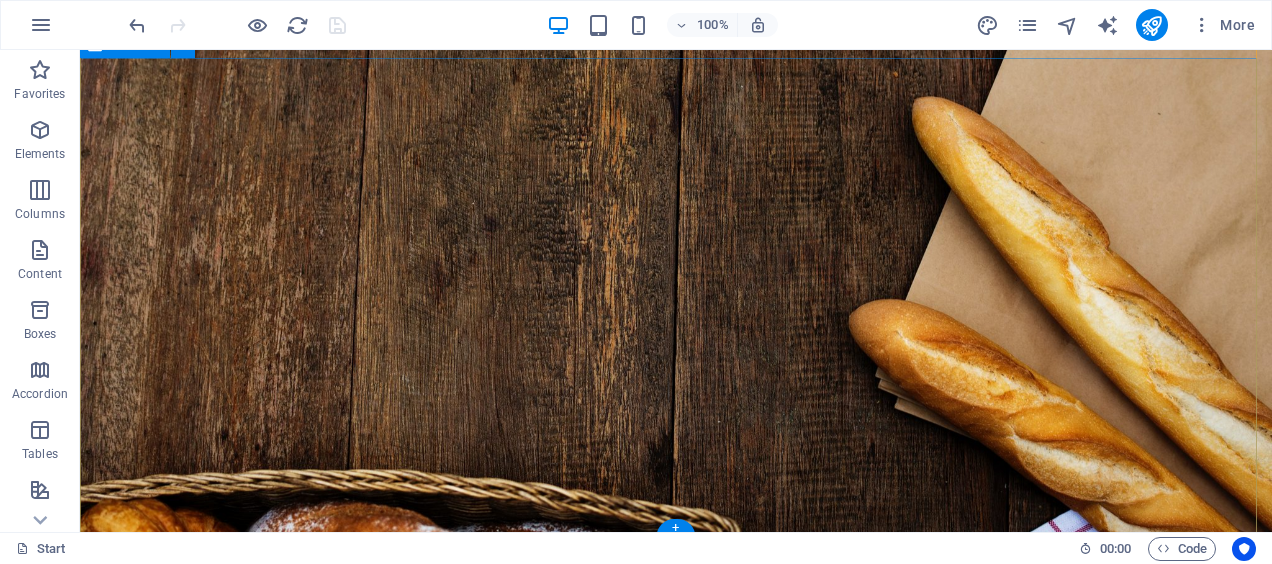 scroll, scrollTop: 111, scrollLeft: 0, axis: vertical 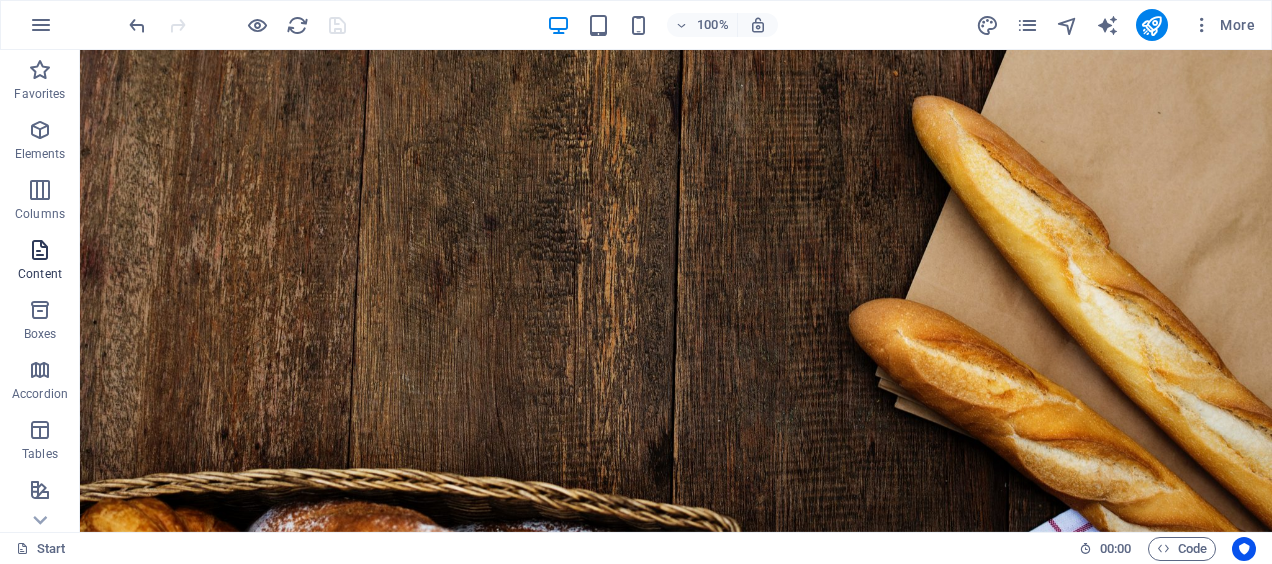 click on "Content" at bounding box center [40, 262] 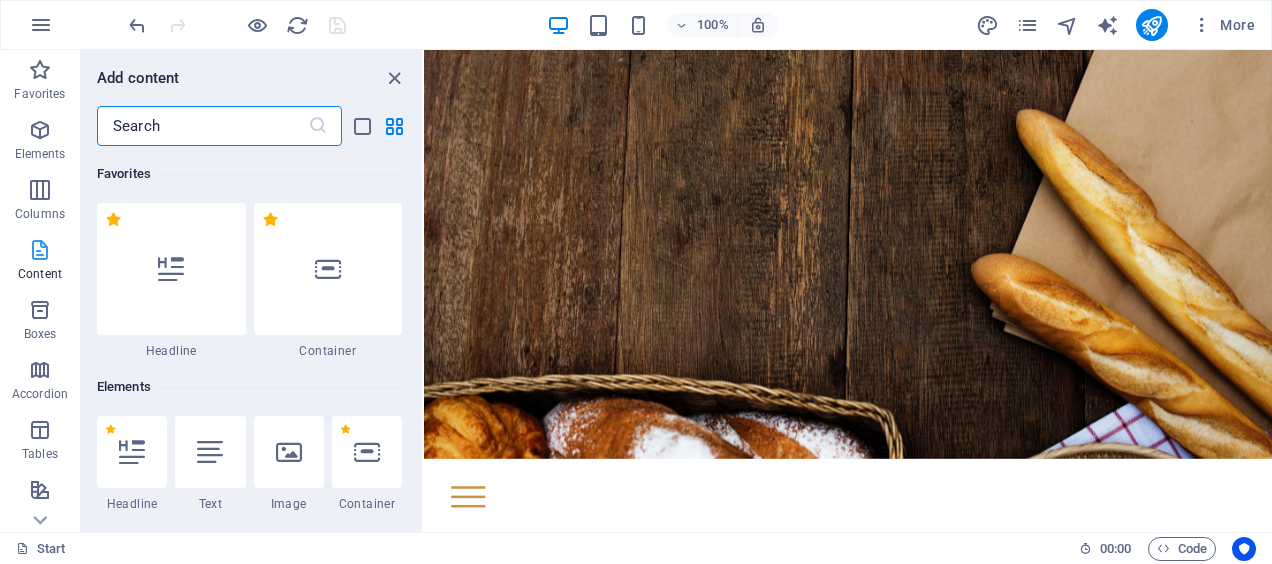 scroll, scrollTop: 26, scrollLeft: 0, axis: vertical 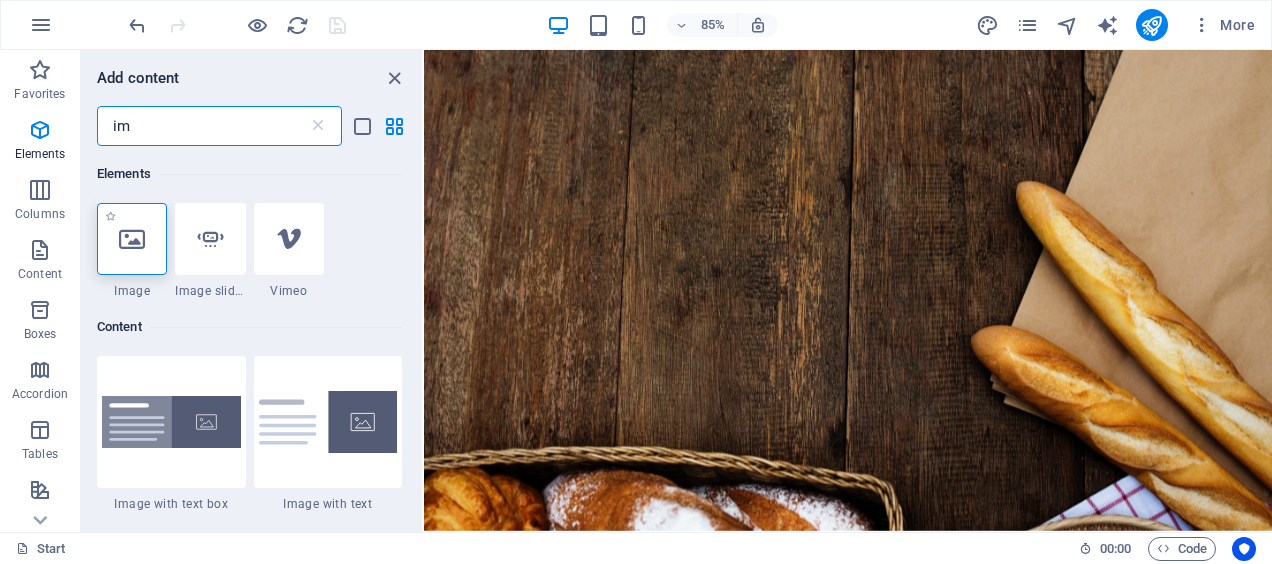 type on "im" 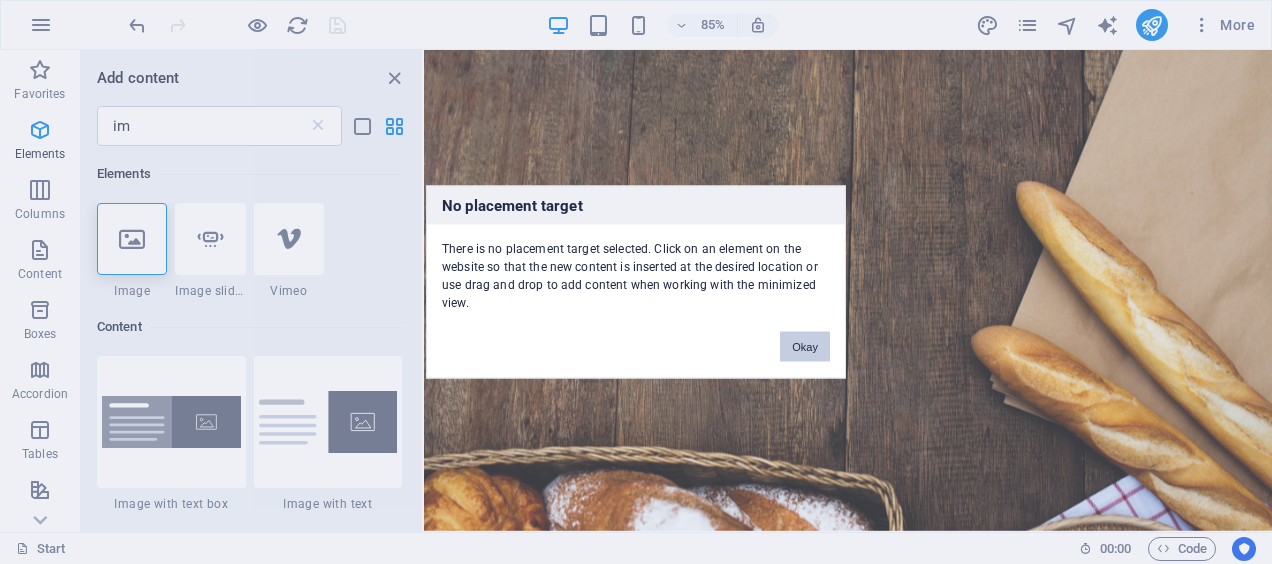 click on "Okay" at bounding box center (805, 347) 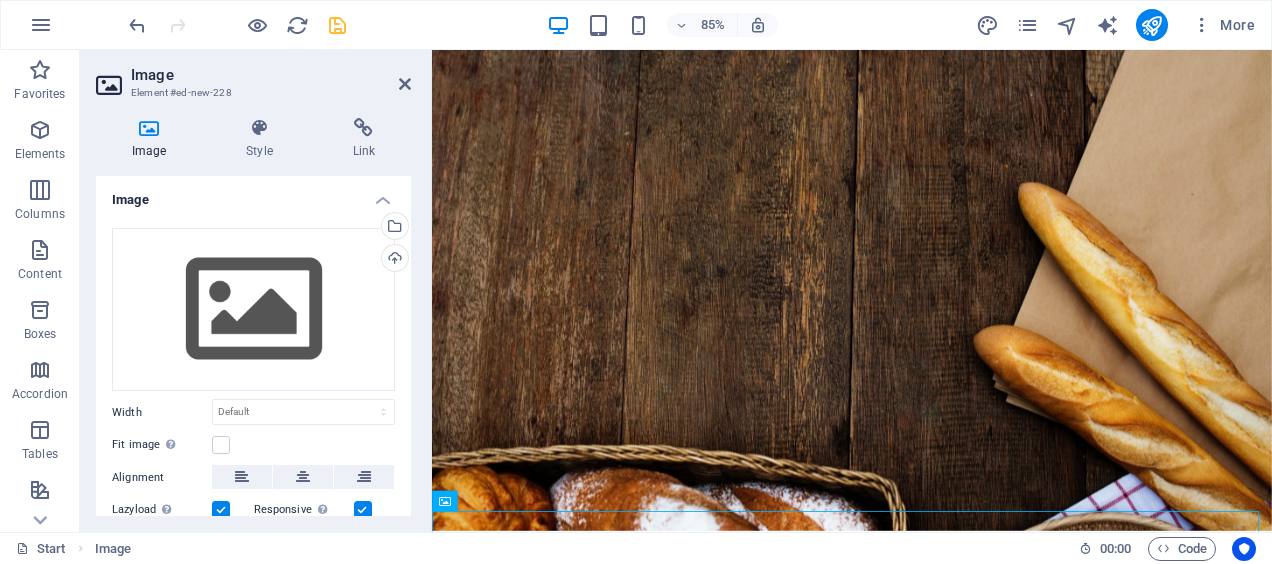 scroll, scrollTop: 50, scrollLeft: 0, axis: vertical 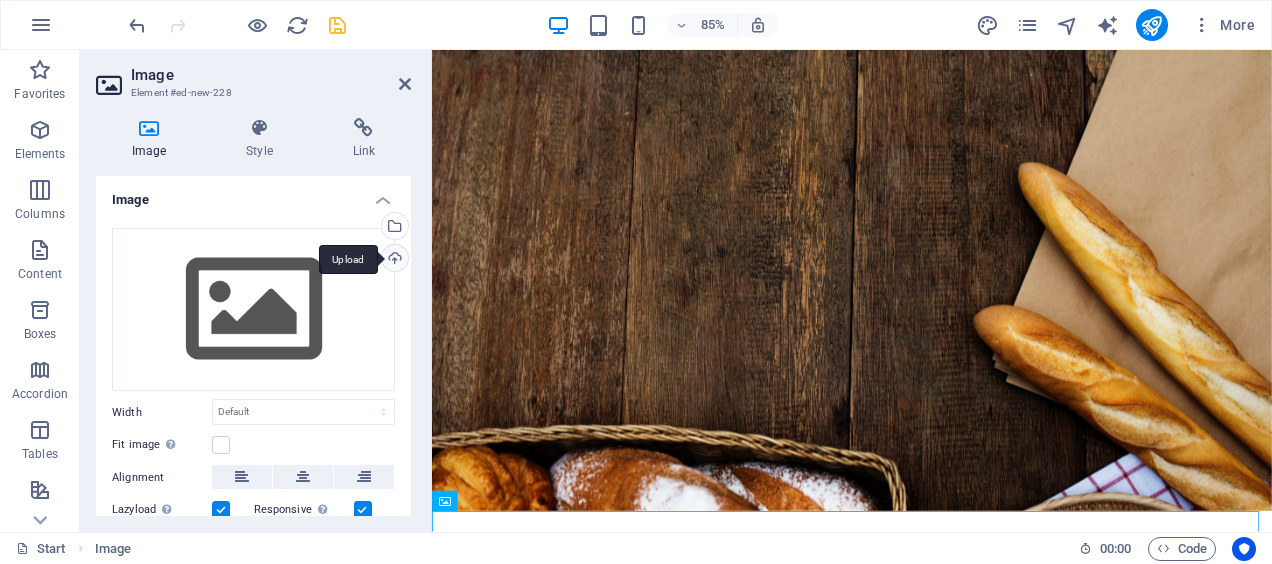 click on "Upload" at bounding box center [393, 260] 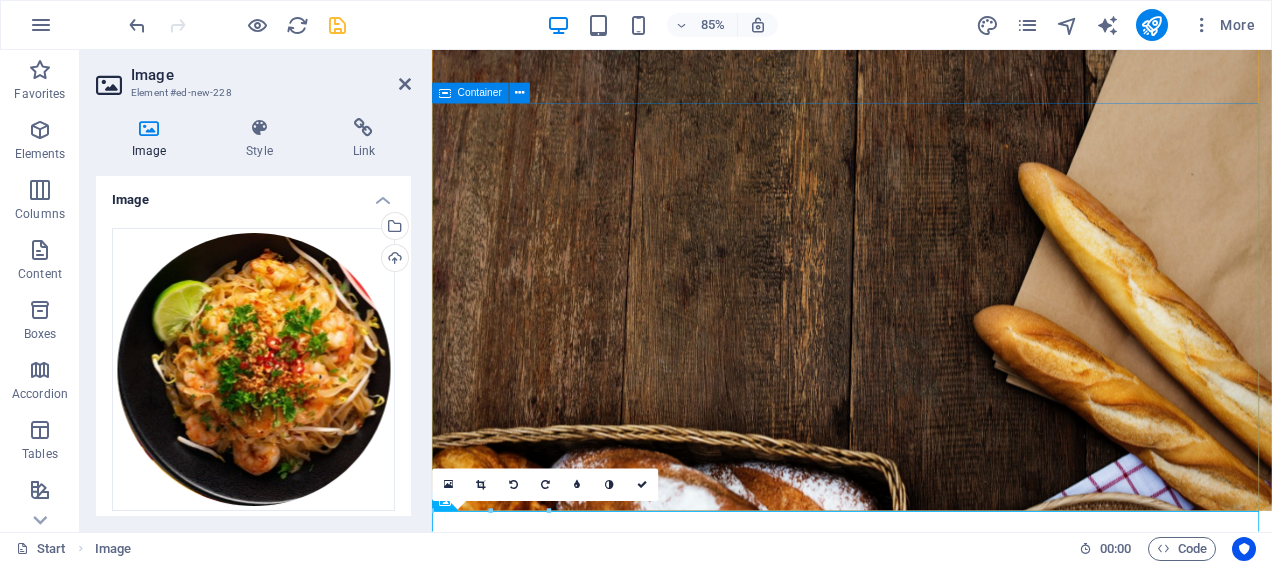 click on "kinthaifood.ro" at bounding box center [926, 922] 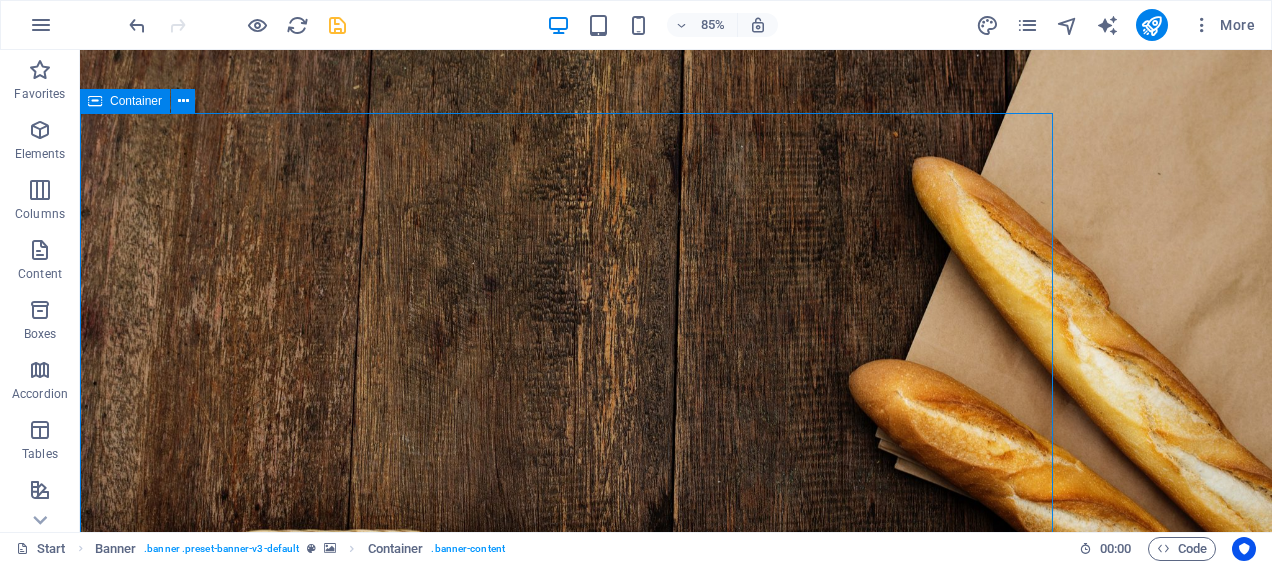 click on "kinthaifood.ro" at bounding box center [676, 922] 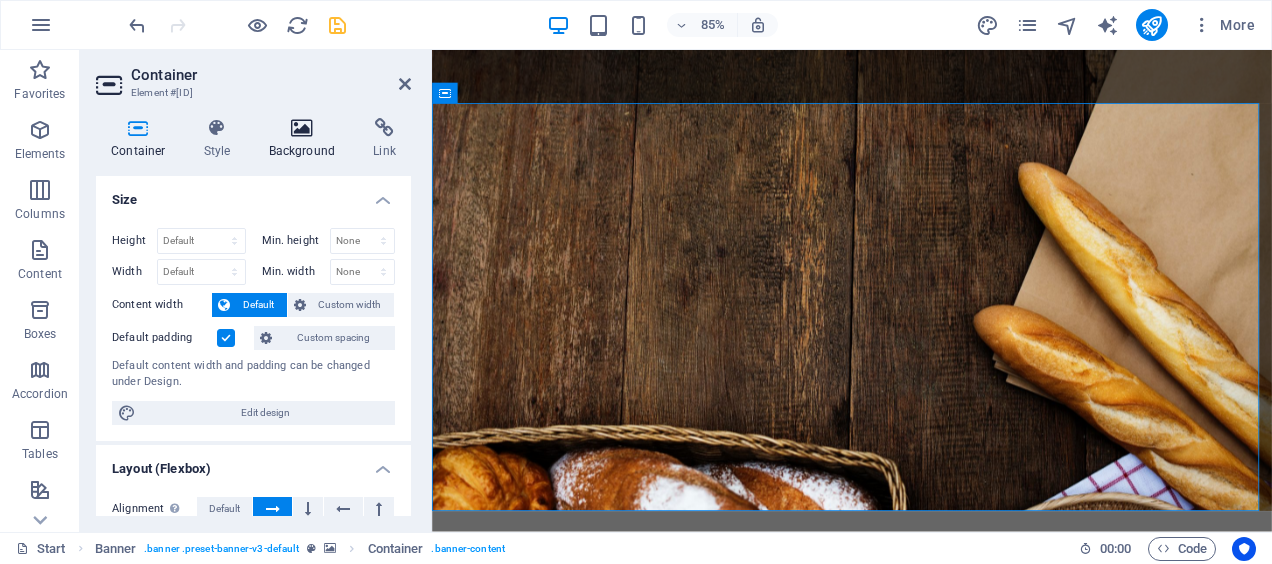 click on "Background" at bounding box center (306, 139) 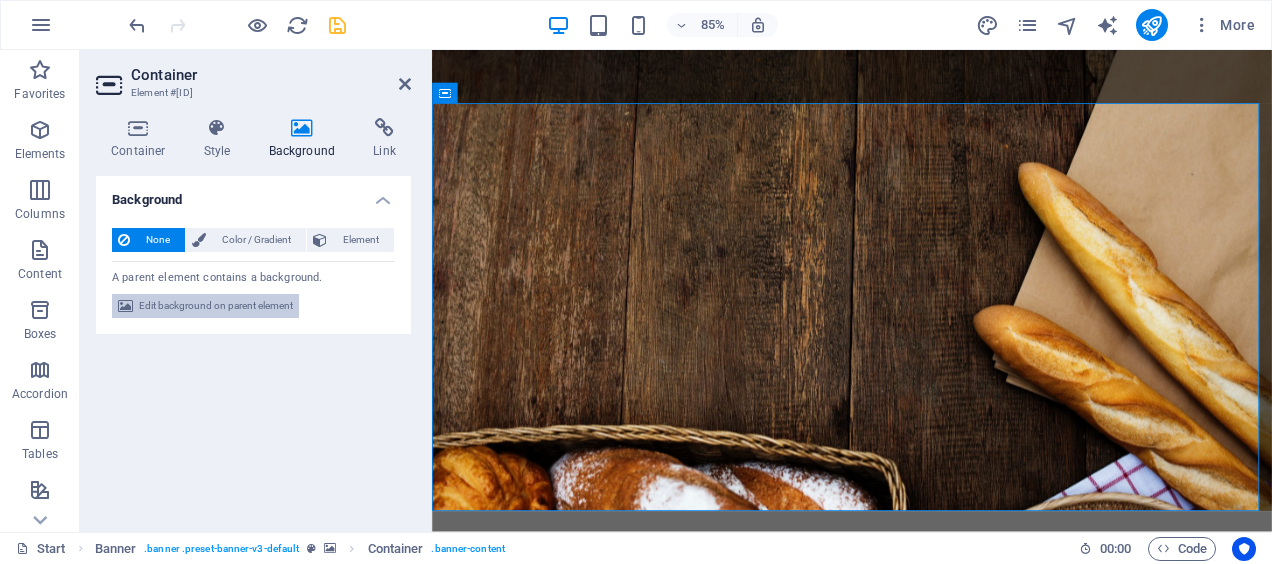 click on "Edit background on parent element" at bounding box center (216, 306) 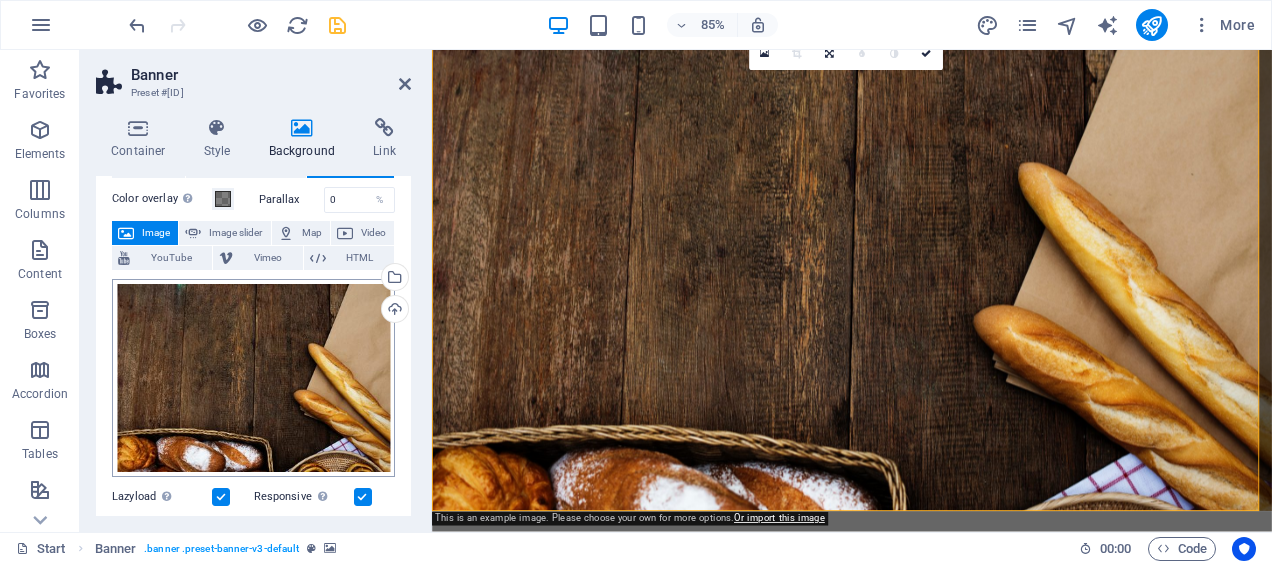scroll, scrollTop: 100, scrollLeft: 0, axis: vertical 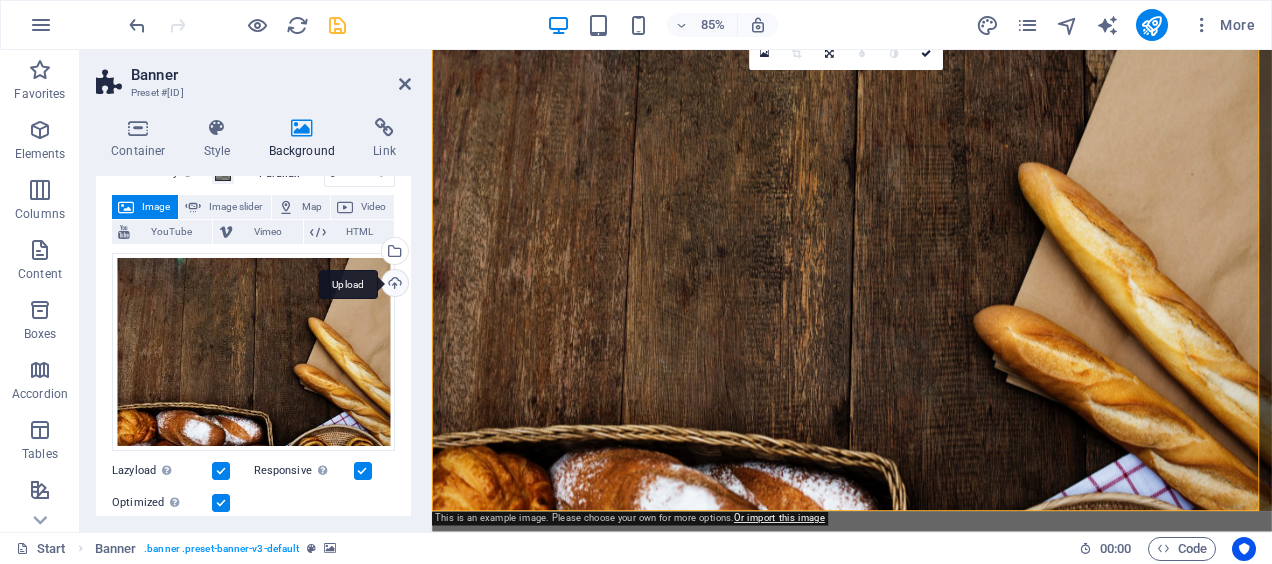 click on "Upload" at bounding box center [393, 285] 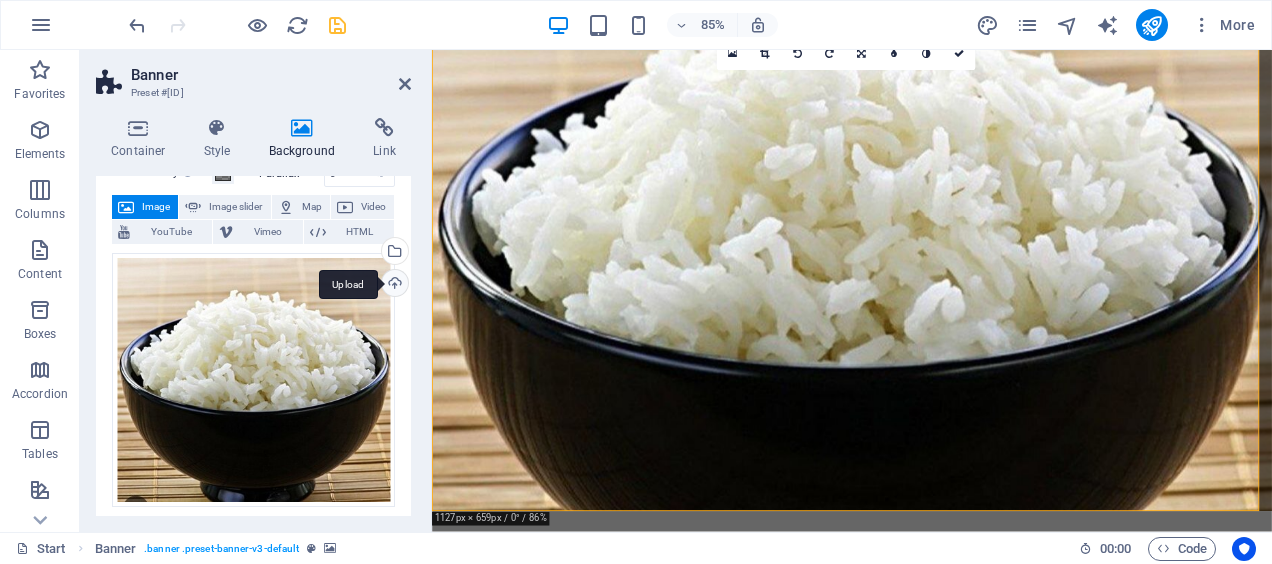 click on "Upload" at bounding box center (393, 285) 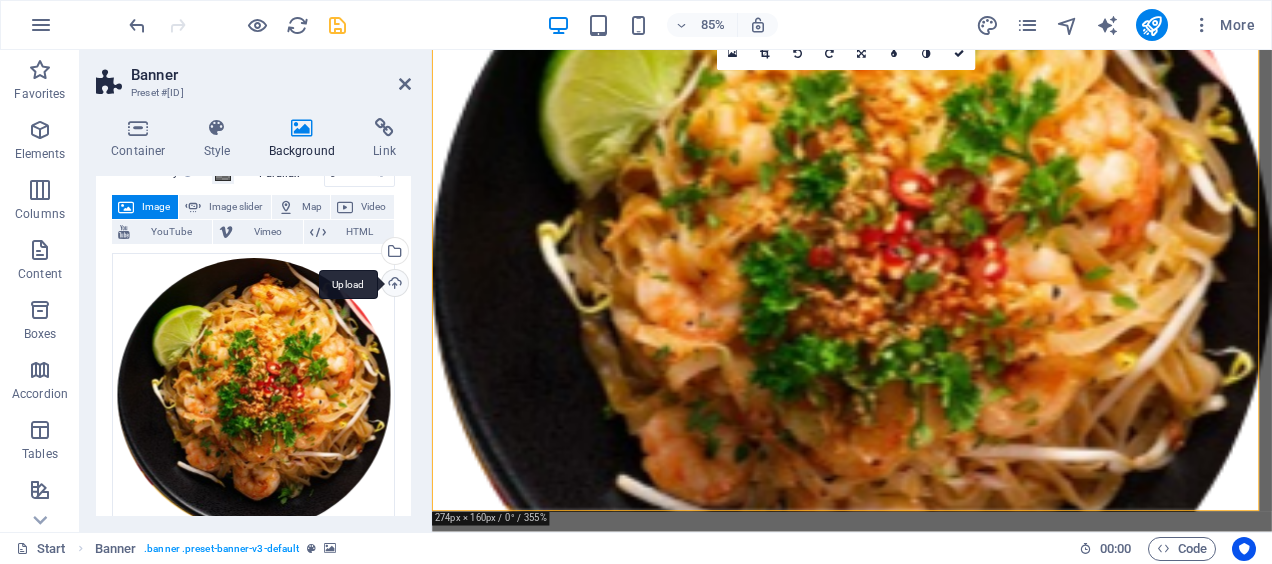 click on "Upload" at bounding box center (393, 285) 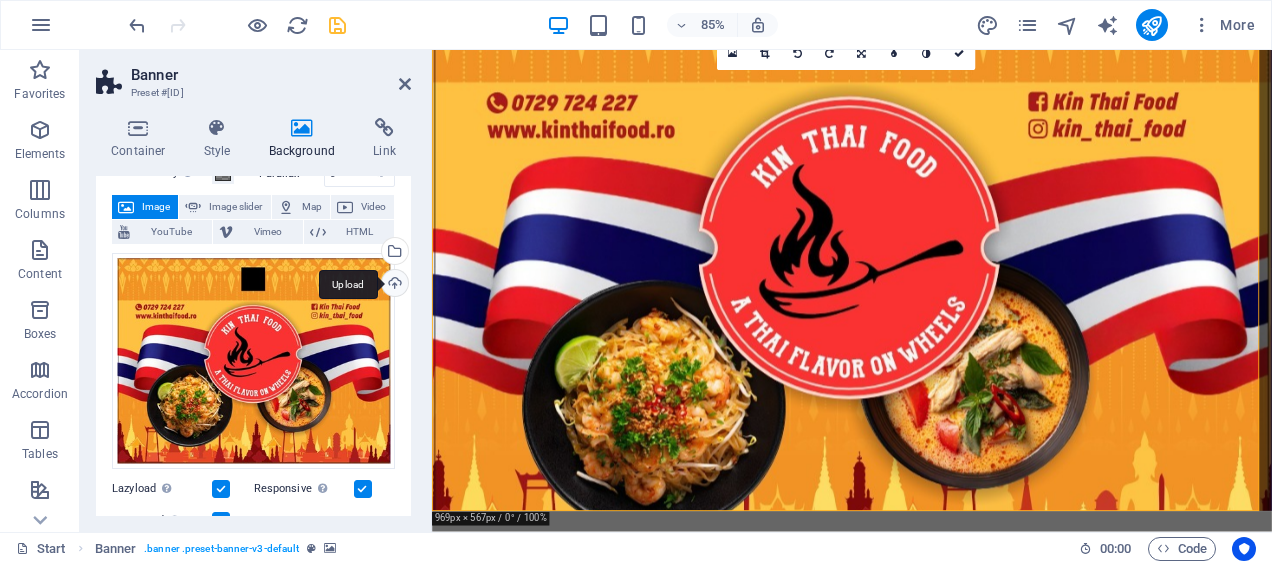 click on "Upload" at bounding box center (393, 285) 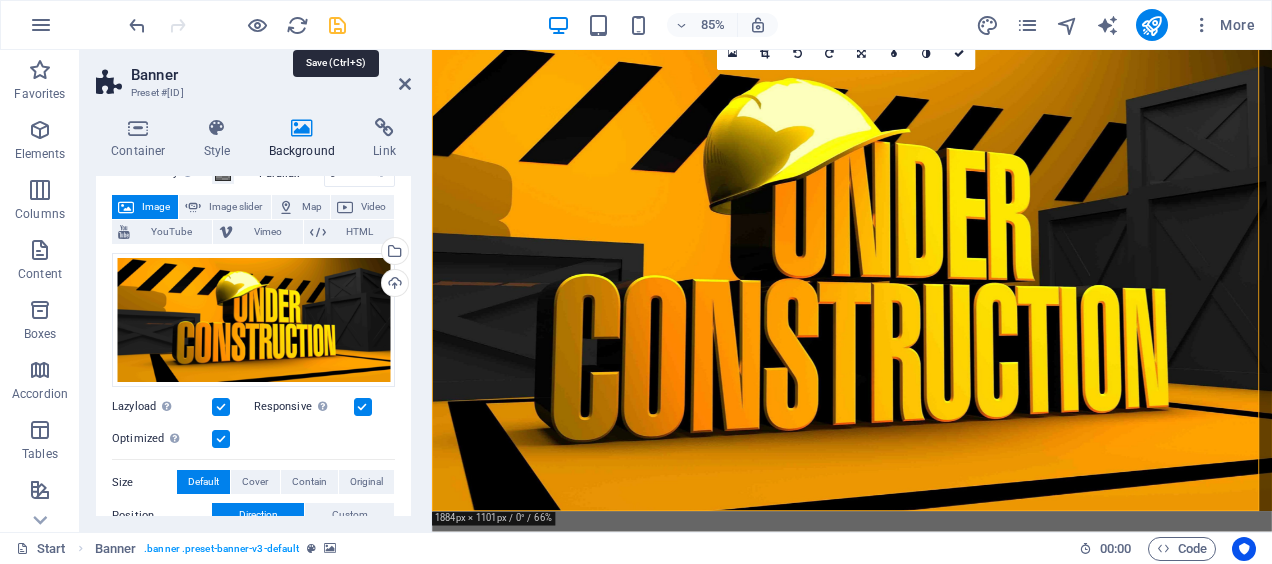 click at bounding box center [337, 25] 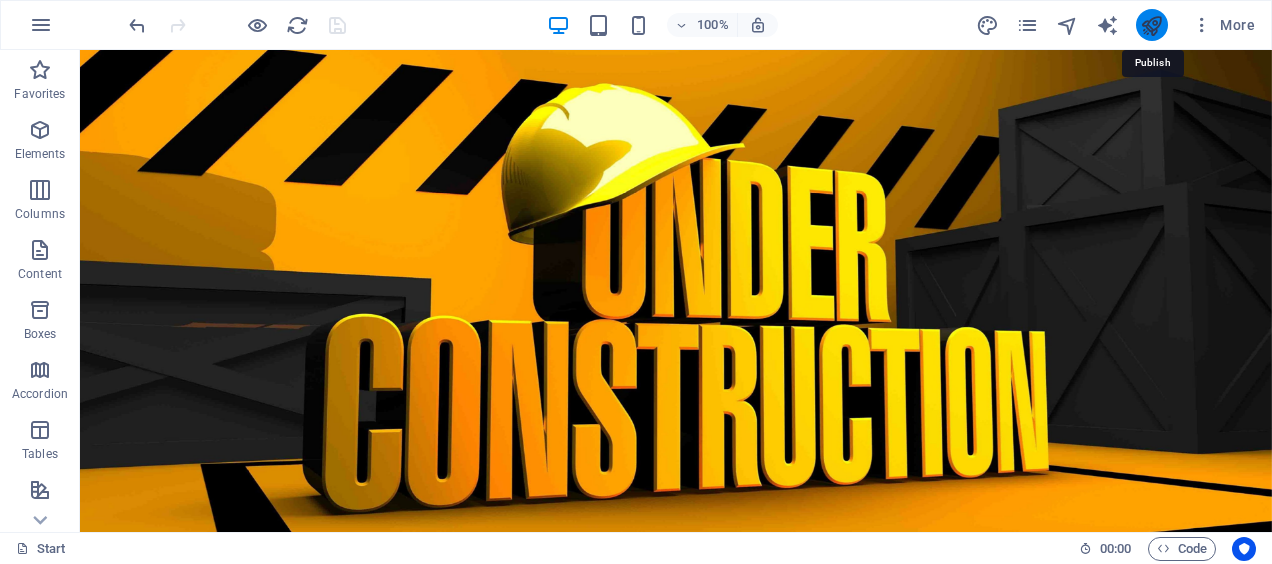 click at bounding box center [1151, 25] 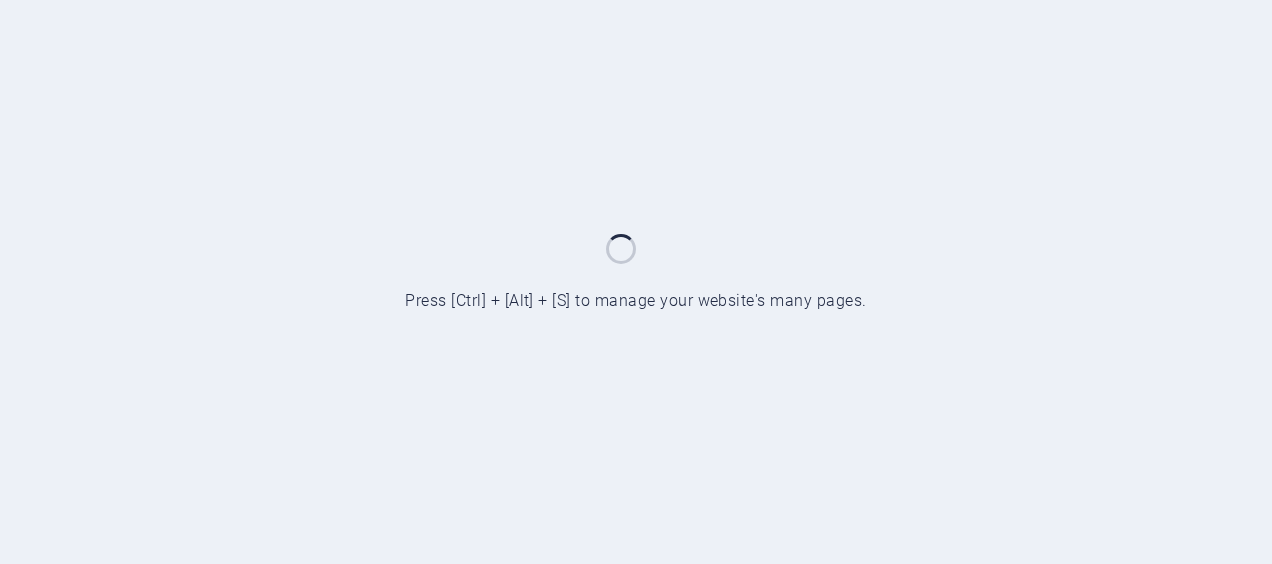 scroll, scrollTop: 0, scrollLeft: 0, axis: both 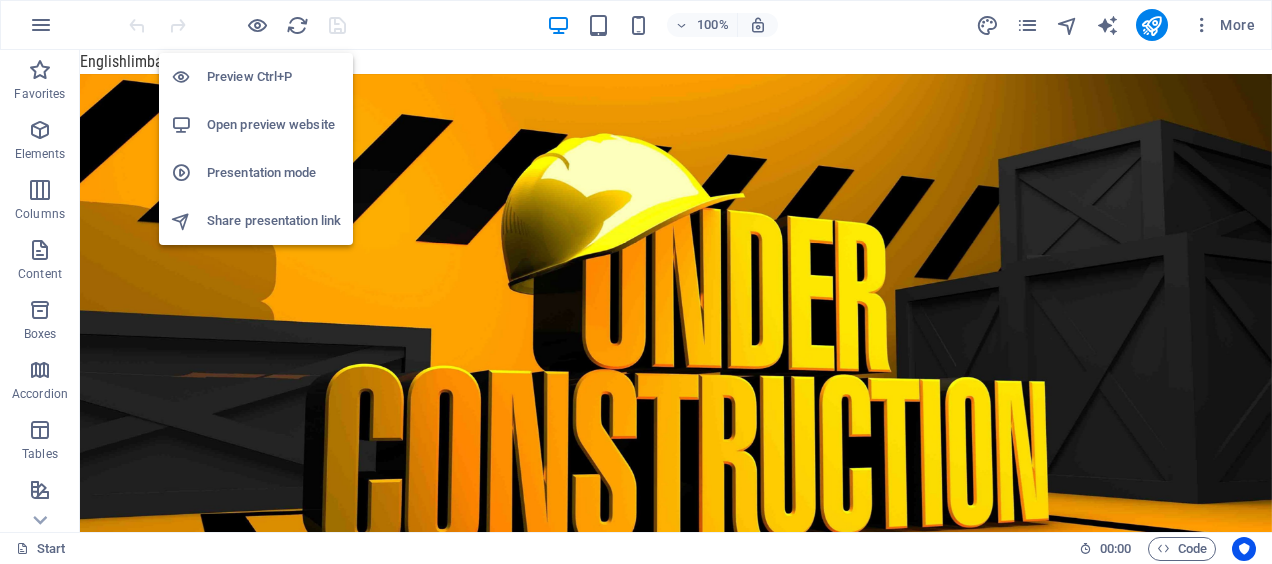 click on "Open preview website" at bounding box center (274, 125) 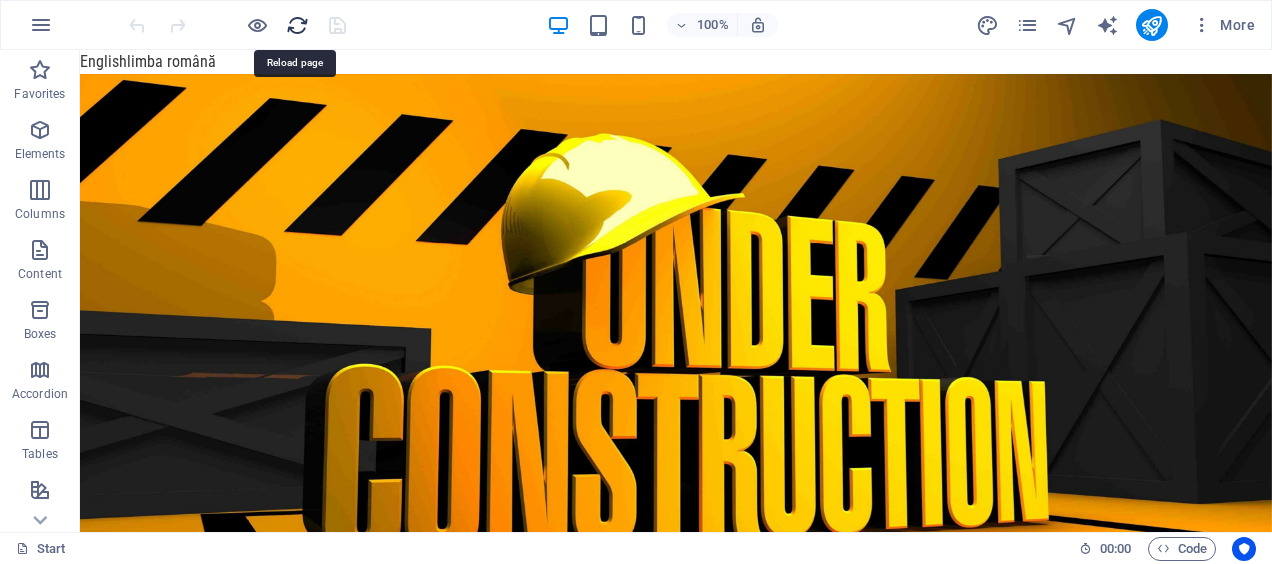 click at bounding box center [297, 25] 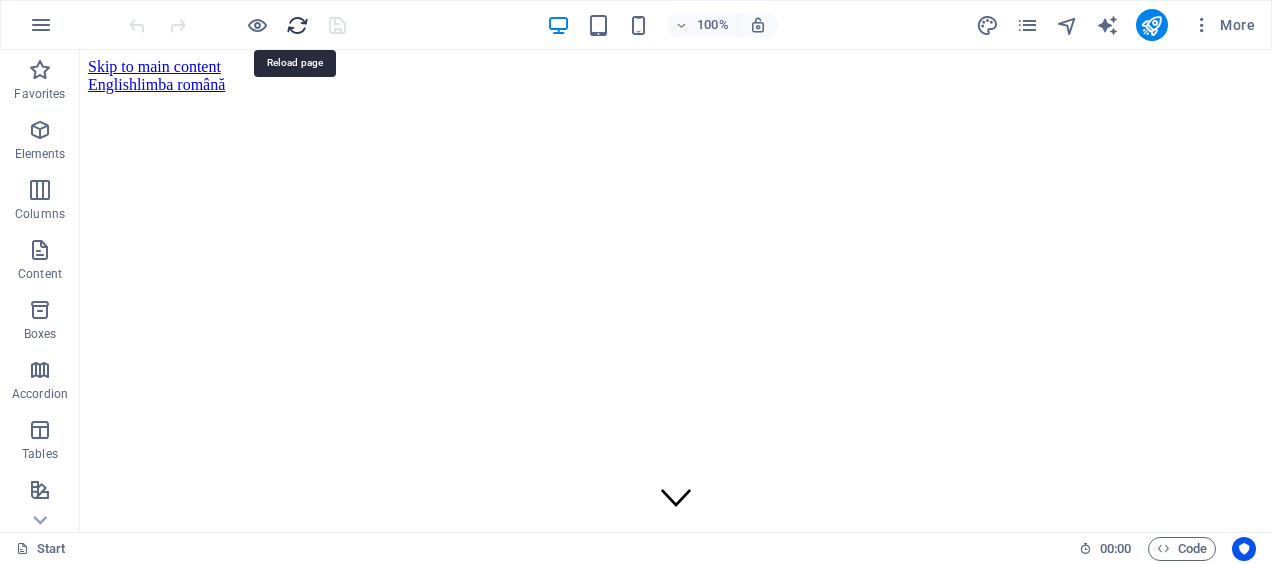 scroll, scrollTop: 0, scrollLeft: 0, axis: both 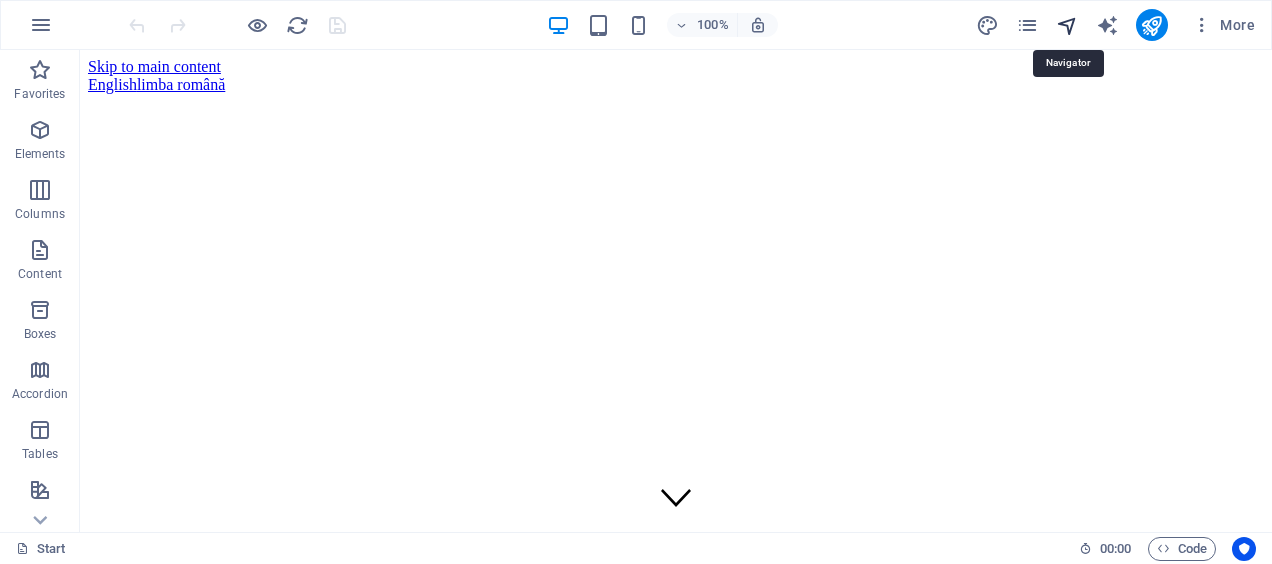 click at bounding box center (1067, 25) 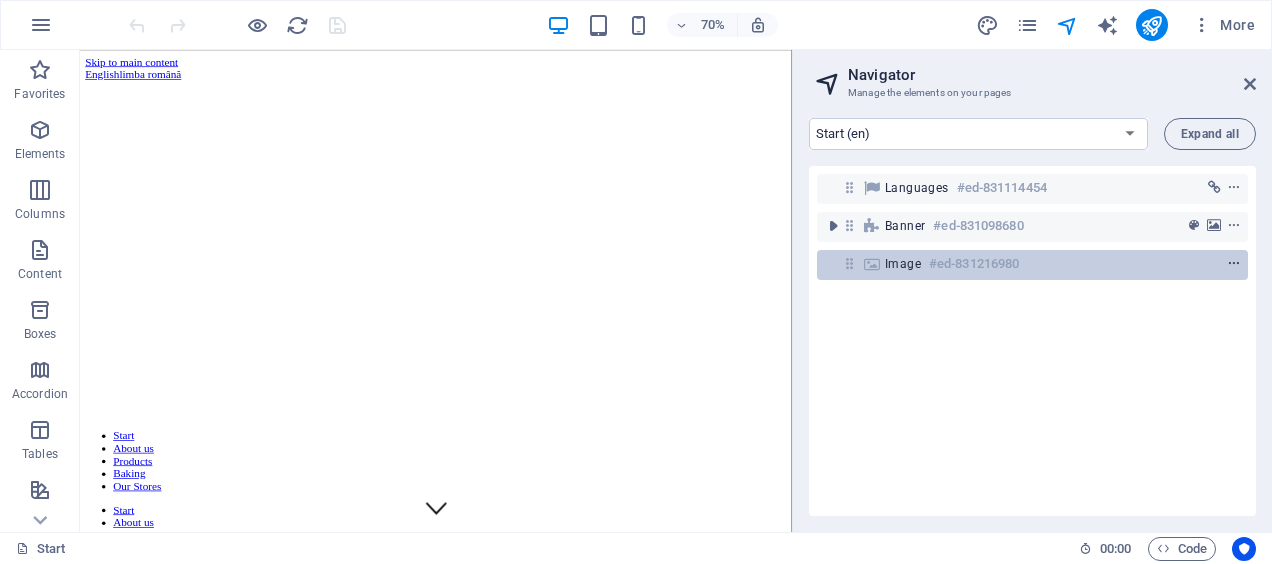 click at bounding box center (1234, 264) 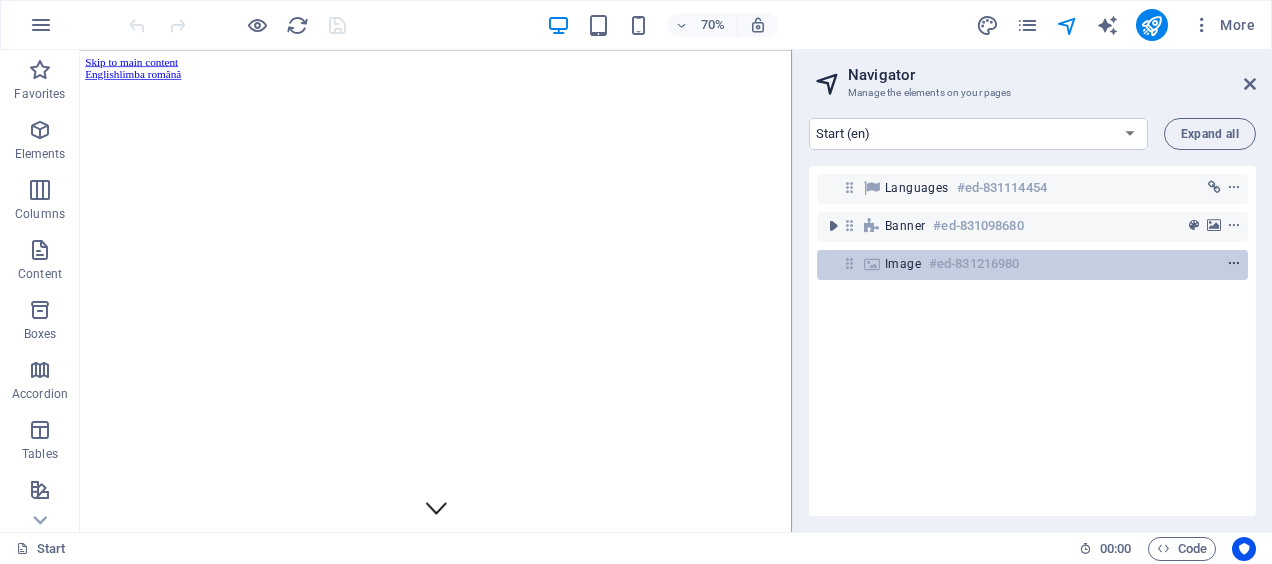 scroll, scrollTop: 298, scrollLeft: 0, axis: vertical 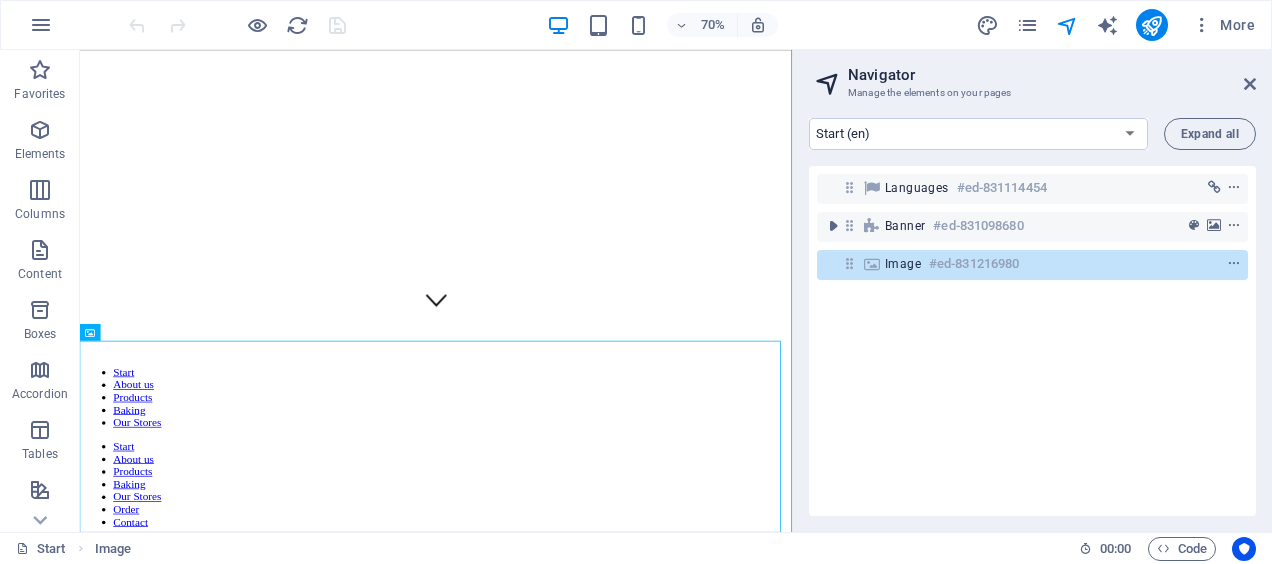 click on "Languages #ed-831114454 Banner #ed-831098680 Image #ed-831216980" at bounding box center (1032, 341) 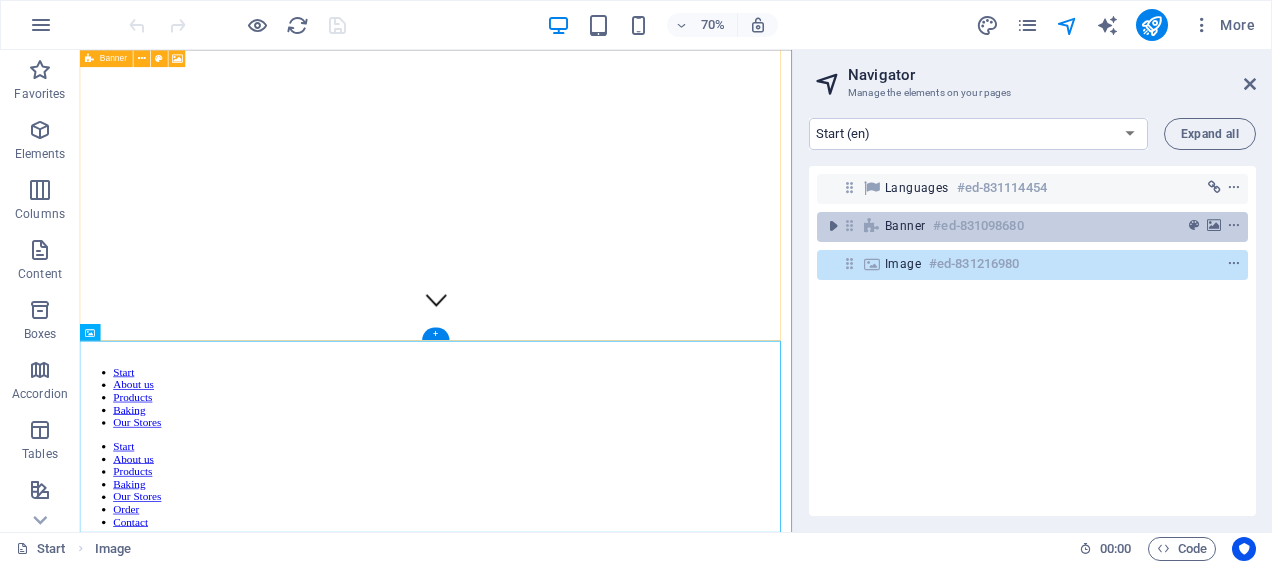 click on "Banner #ed-831098680" at bounding box center (1016, 226) 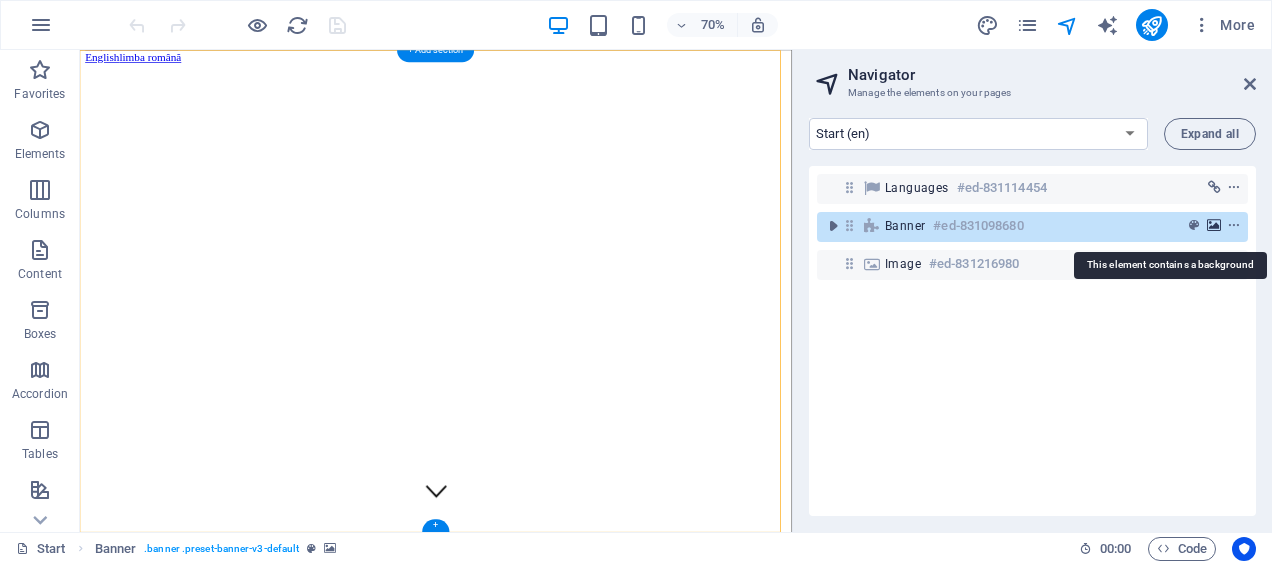 click at bounding box center [1214, 226] 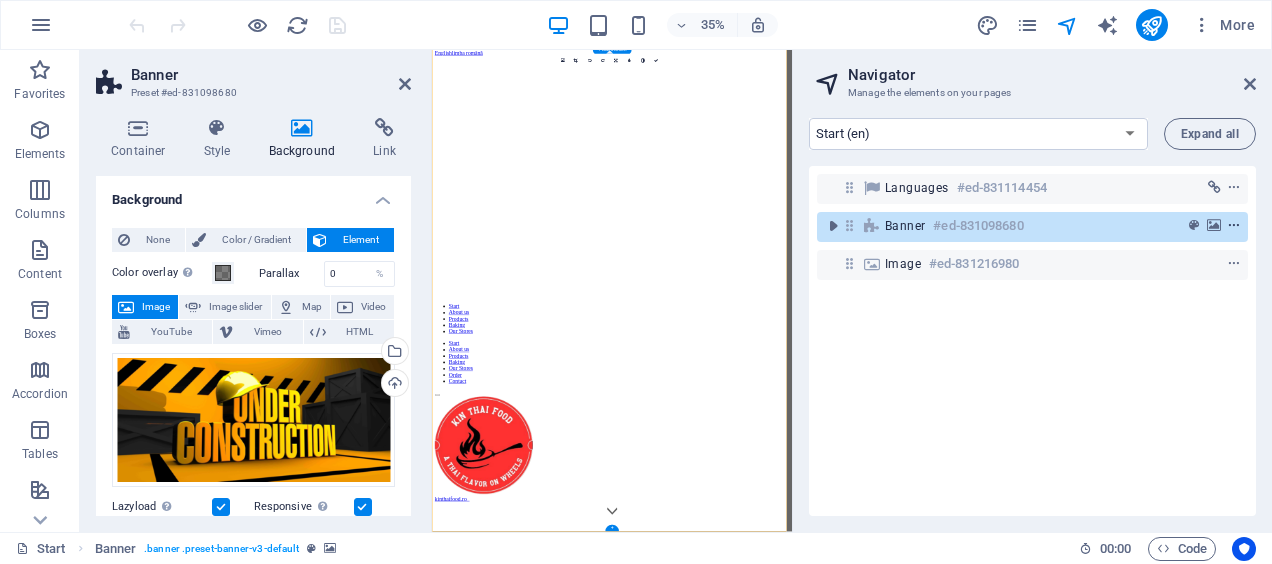 click at bounding box center (1234, 226) 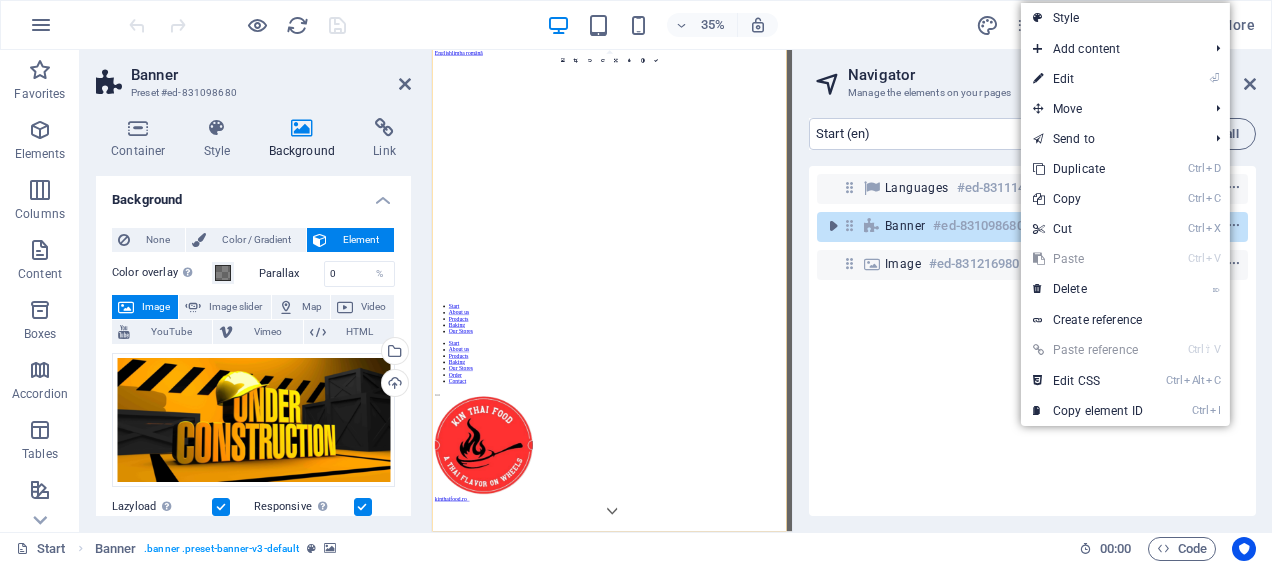 click on "Languages #ed-831114454 Banner #ed-831098680 Image #ed-831216980" at bounding box center [1032, 341] 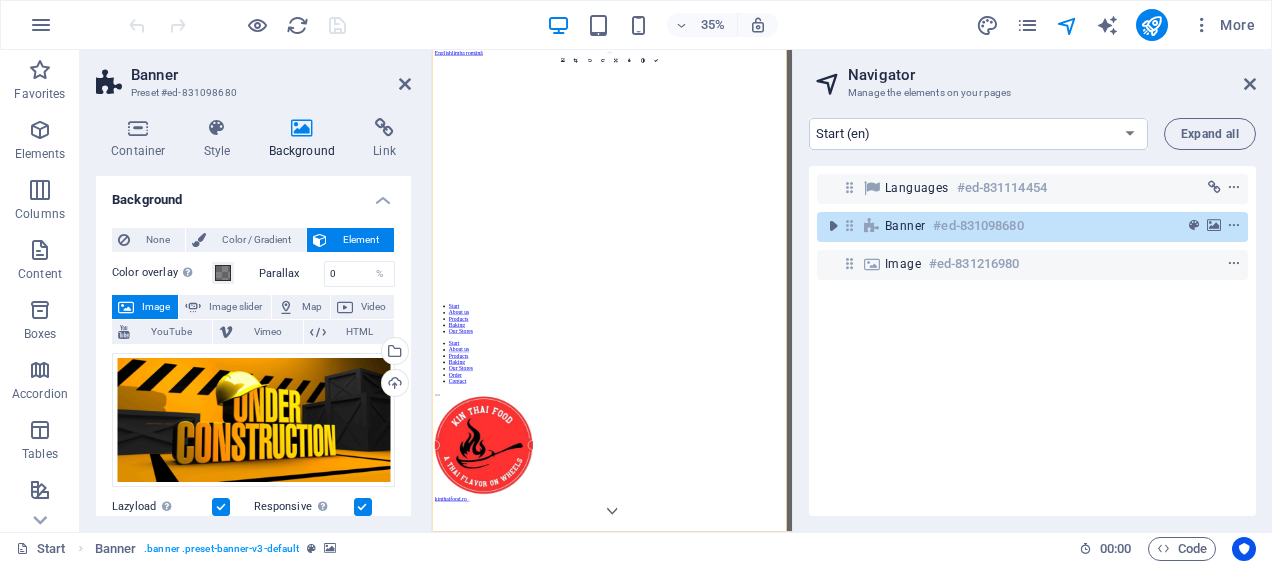 click on "Banner #ed-831098680" at bounding box center [1016, 226] 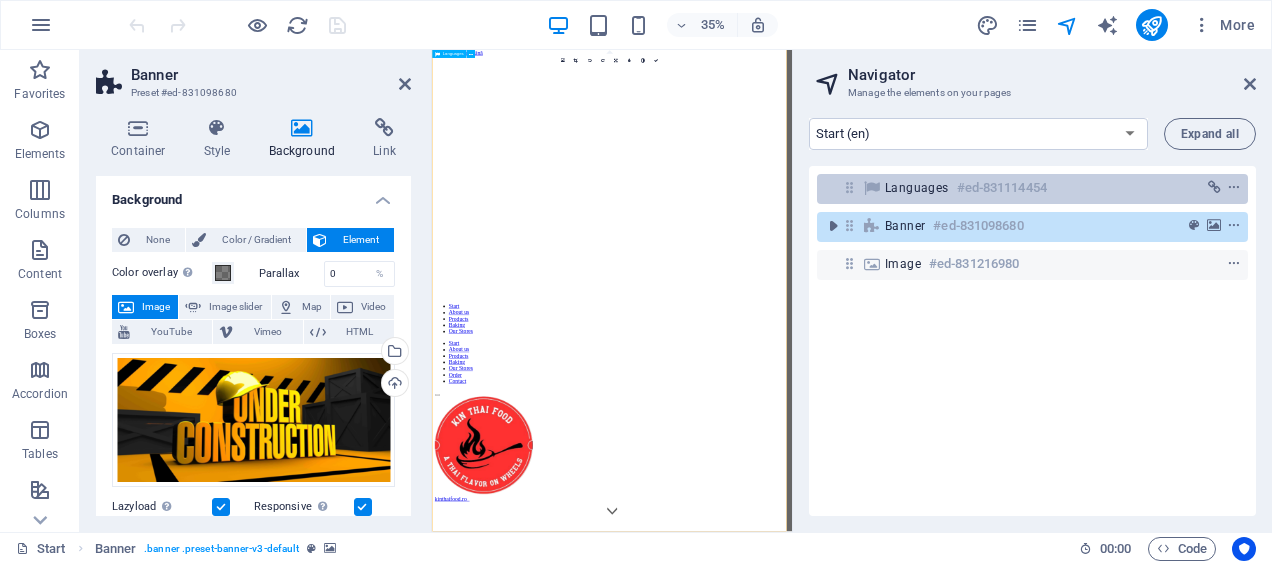 click on "Languages" at bounding box center [917, 188] 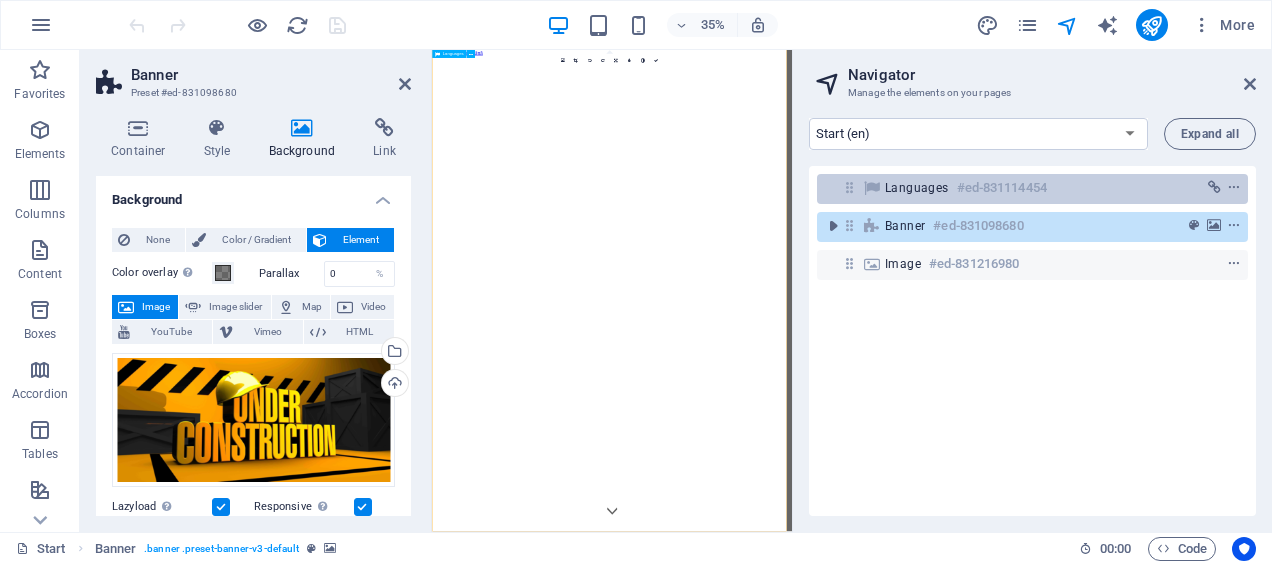scroll, scrollTop: 0, scrollLeft: 0, axis: both 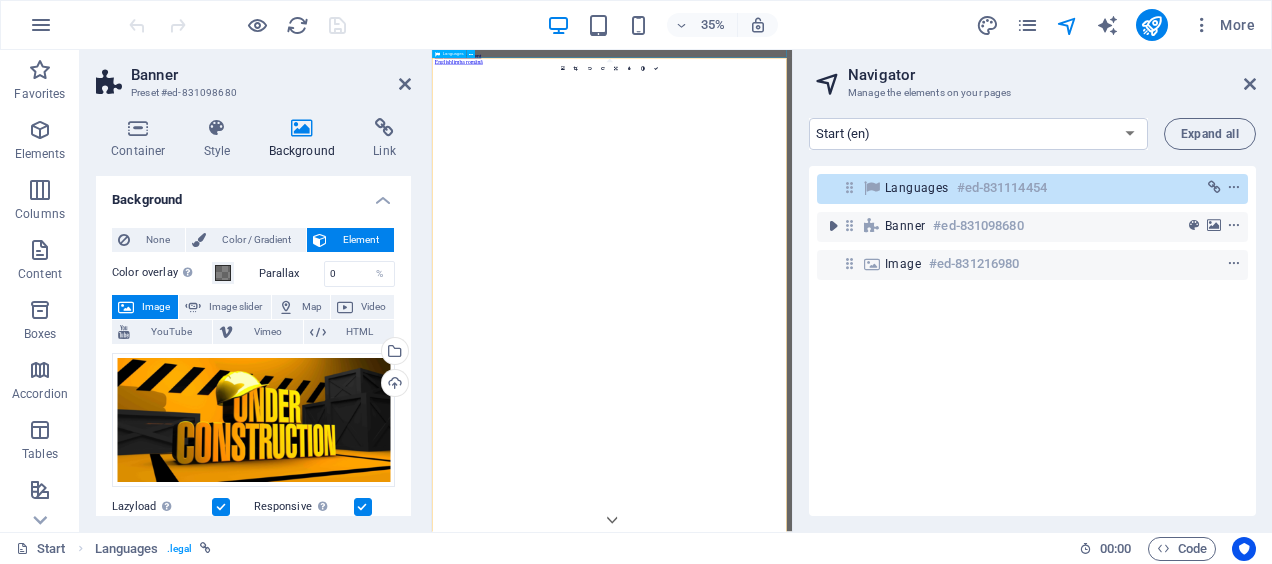 click on "Languages" at bounding box center (917, 188) 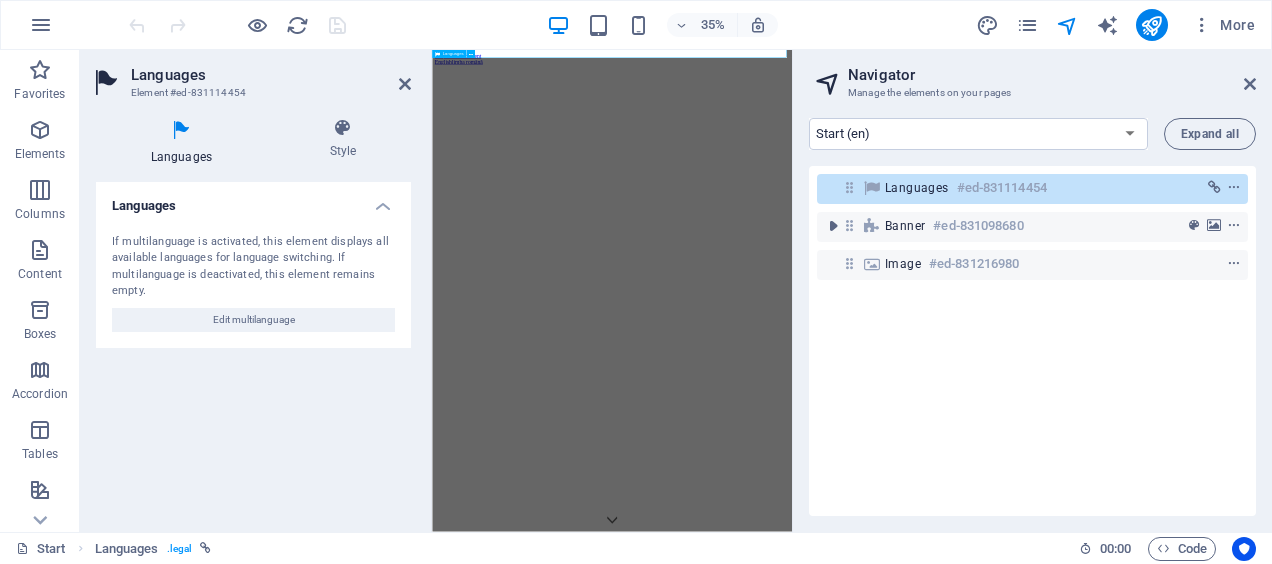 click on "Languages" at bounding box center [917, 188] 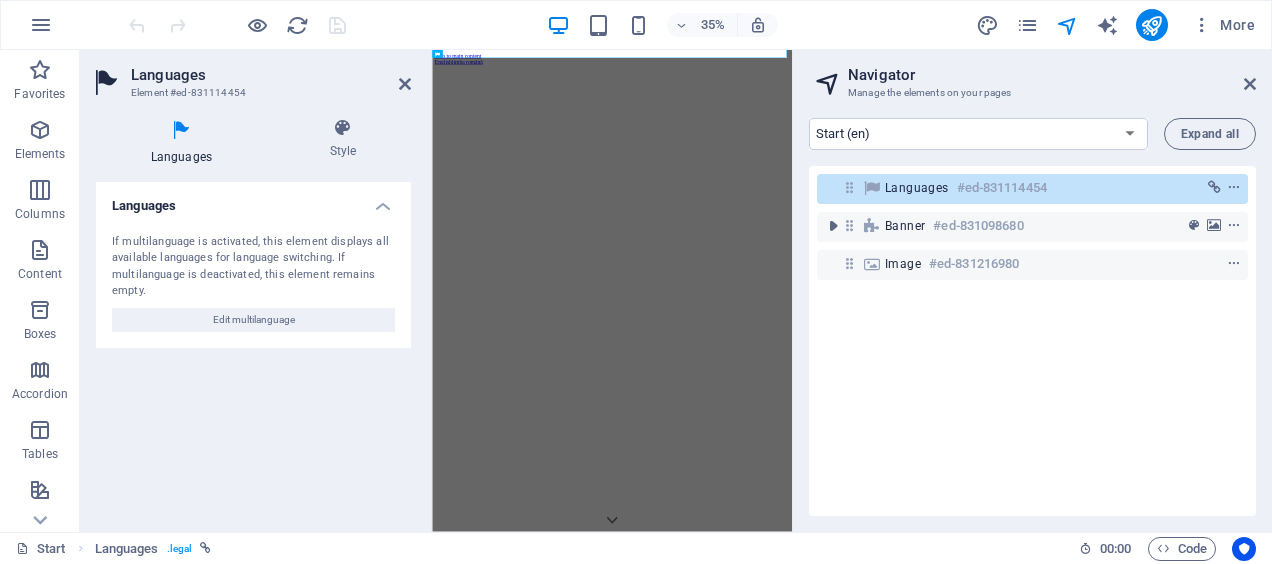click on "Languages #ed-831114454 Banner #ed-831098680 Image #ed-831216980" at bounding box center (1032, 341) 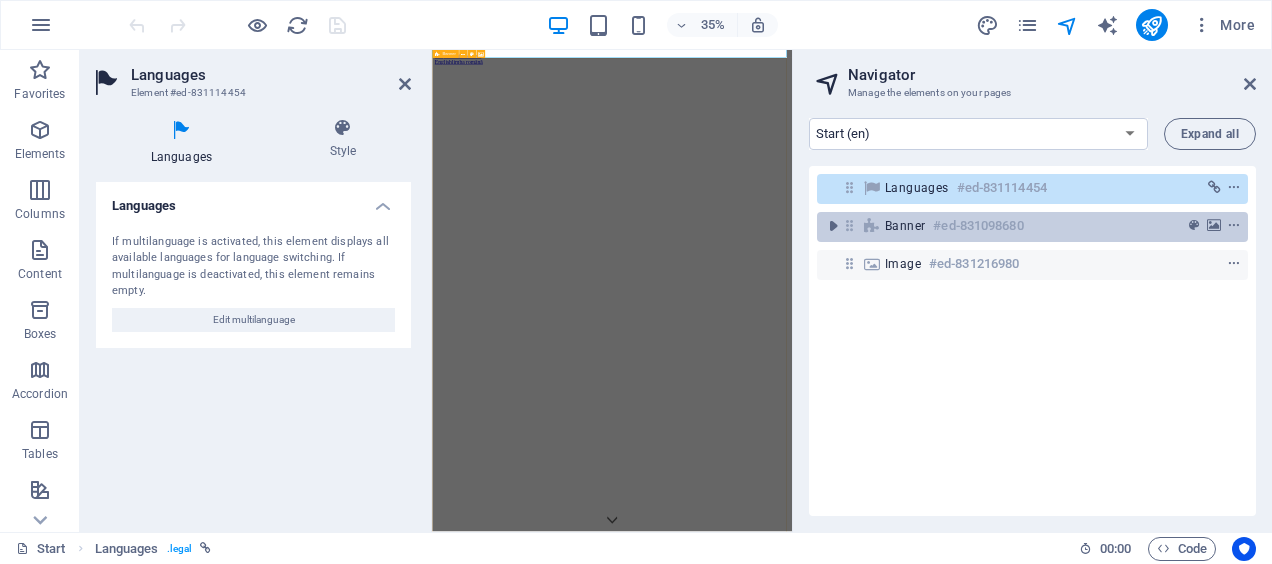 click on "Banner" at bounding box center (905, 226) 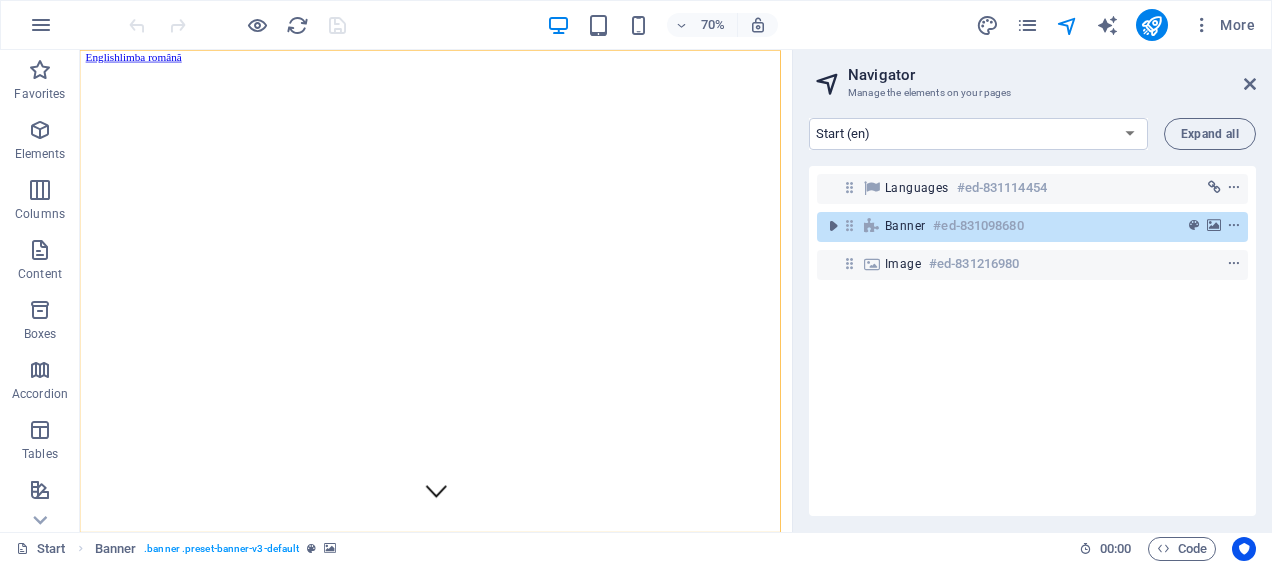 click on "Languages #ed-831114454 Banner #ed-831098680 Image #ed-831216980" at bounding box center [1032, 341] 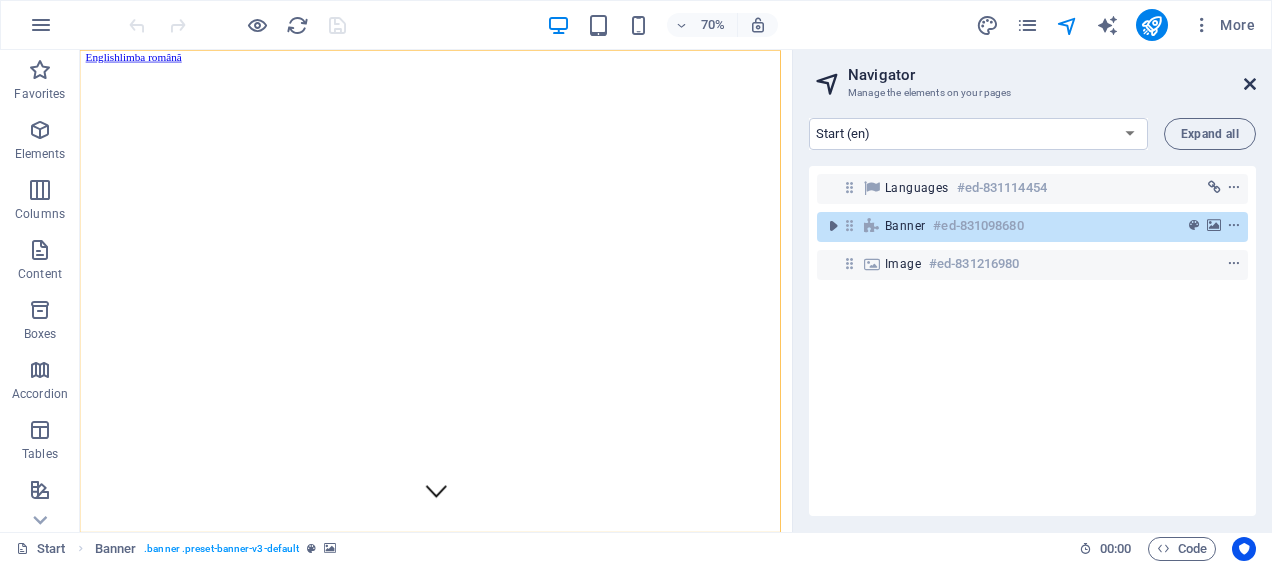 click at bounding box center [1250, 84] 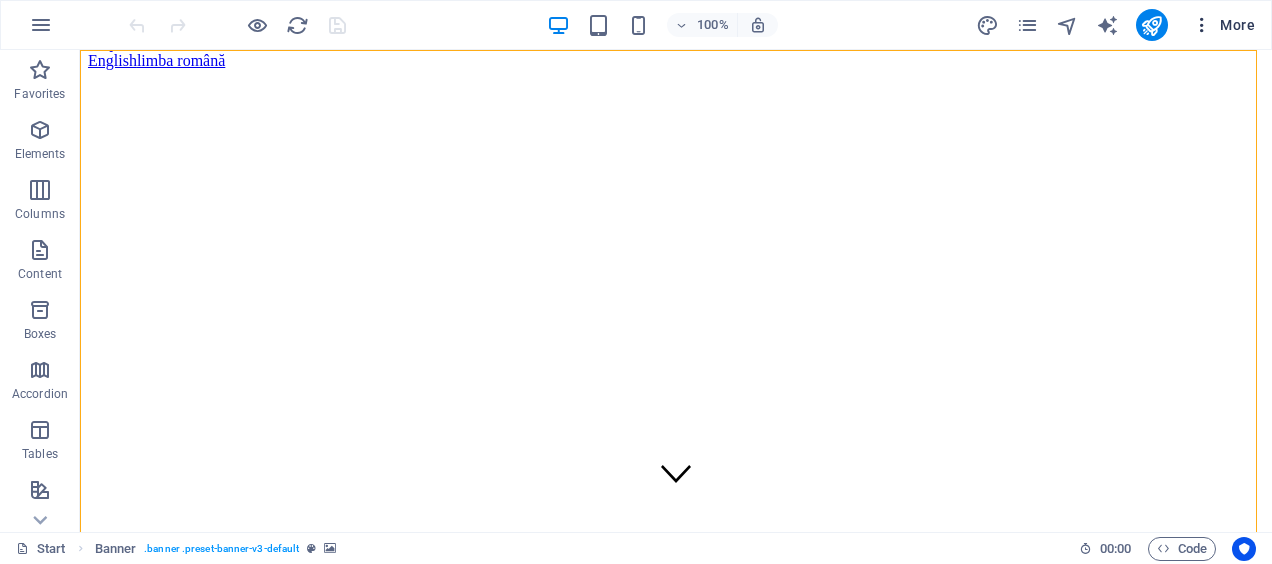 click at bounding box center [1202, 25] 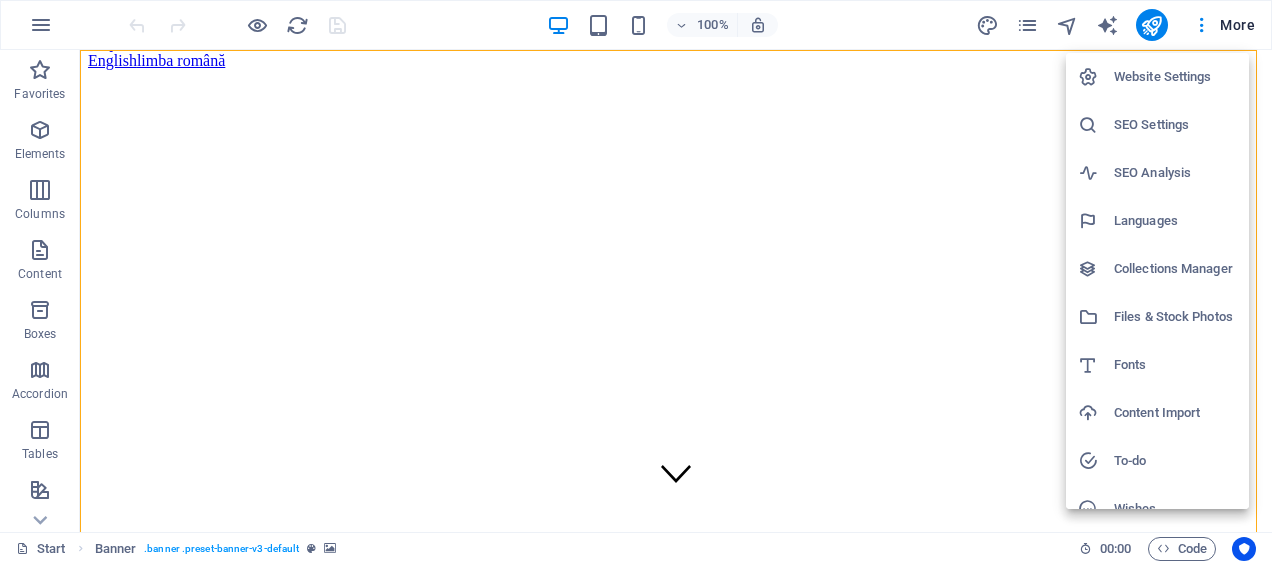 click at bounding box center (636, 282) 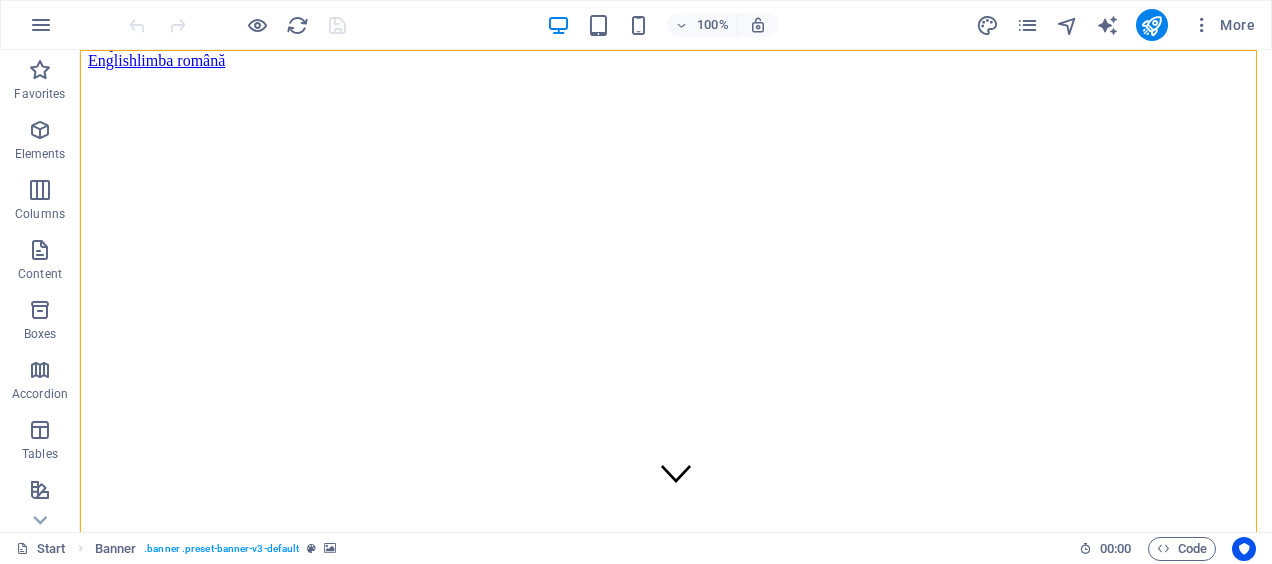 click at bounding box center (1151, 25) 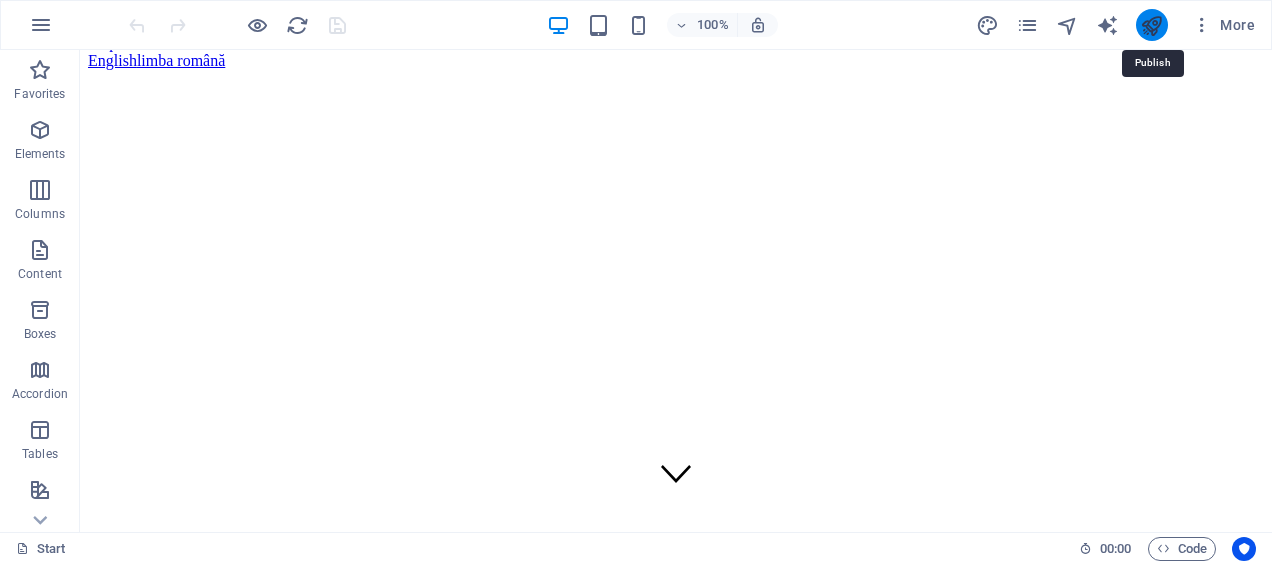 click at bounding box center (1151, 25) 